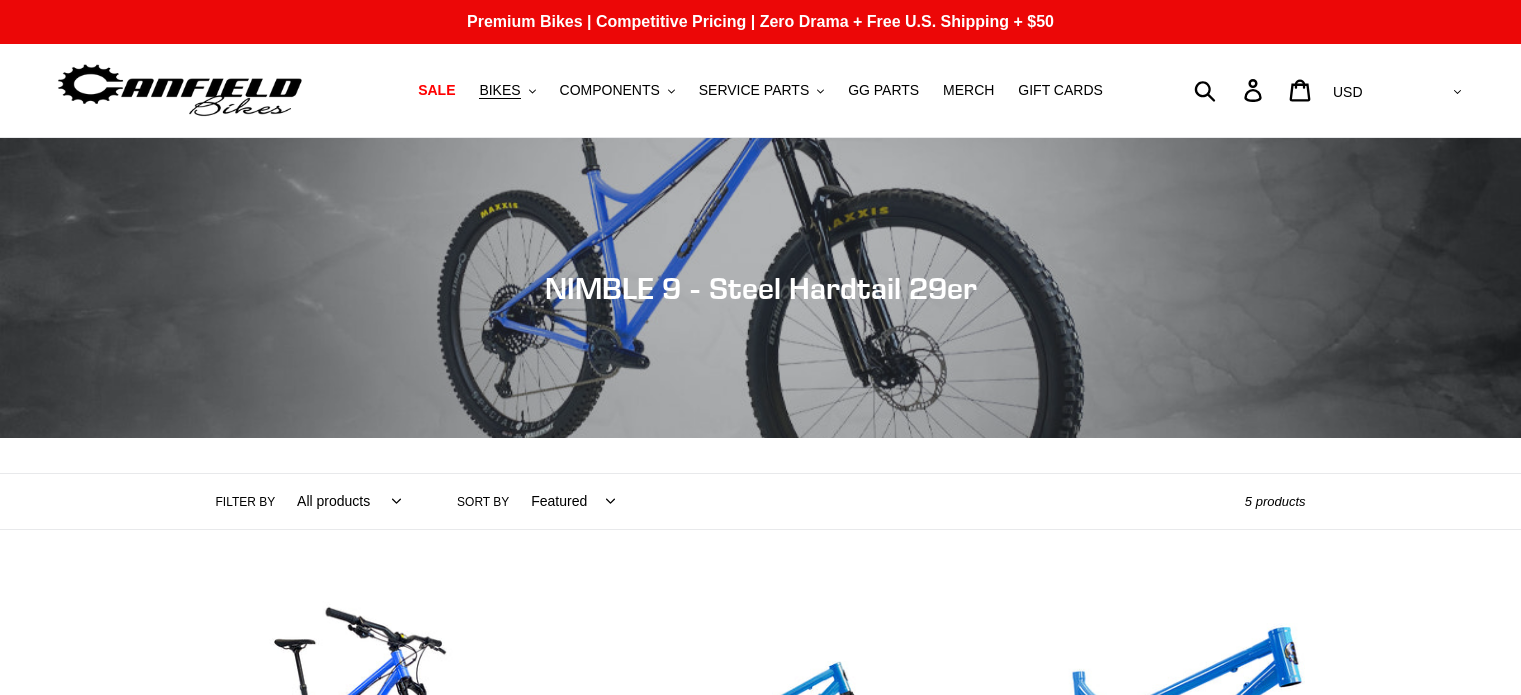 scroll, scrollTop: 0, scrollLeft: 0, axis: both 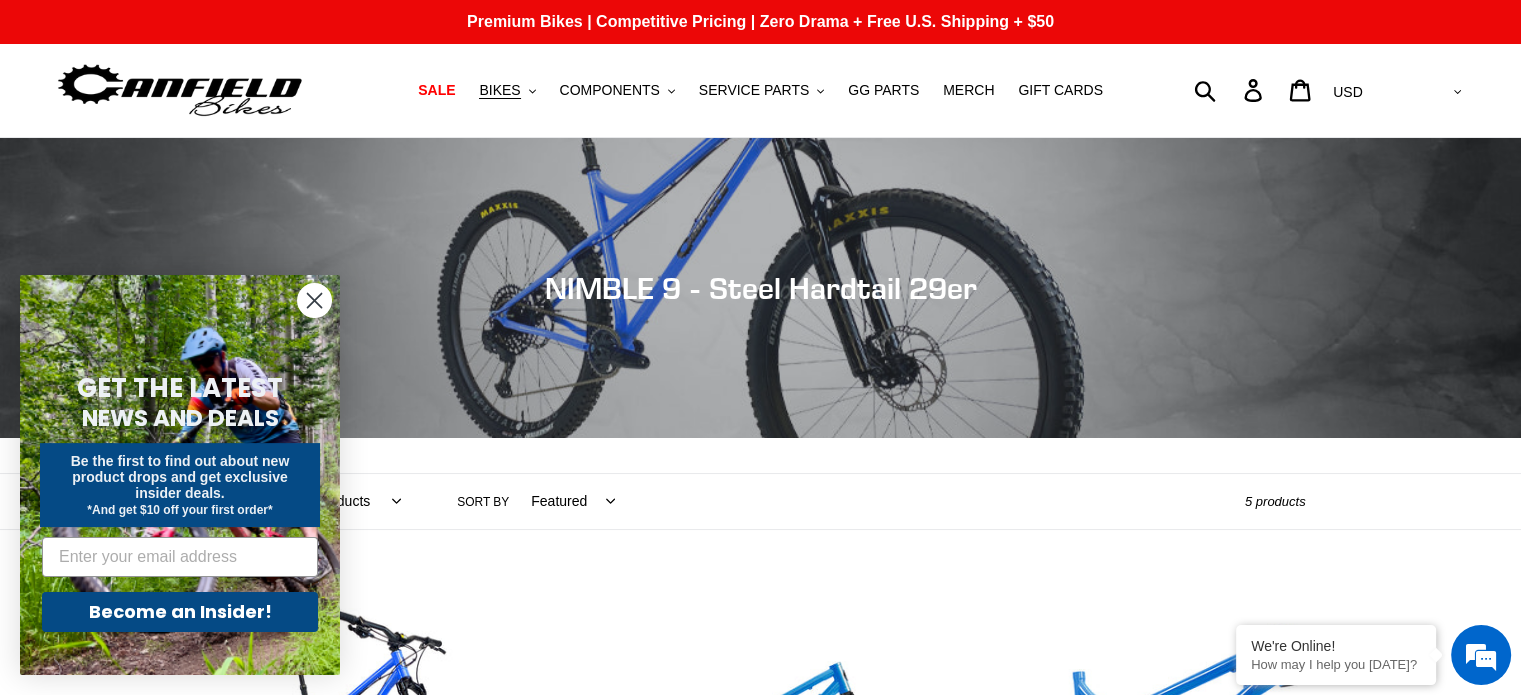 click 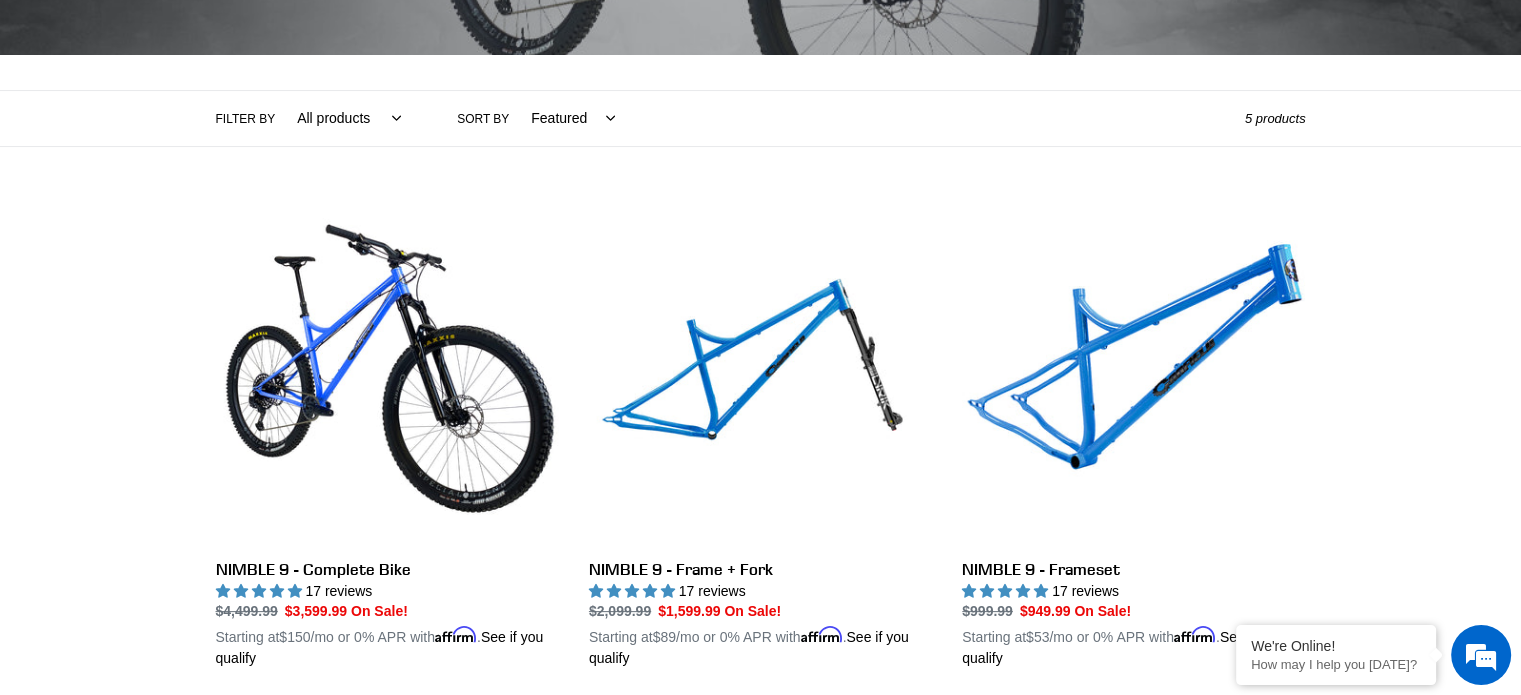 scroll, scrollTop: 400, scrollLeft: 0, axis: vertical 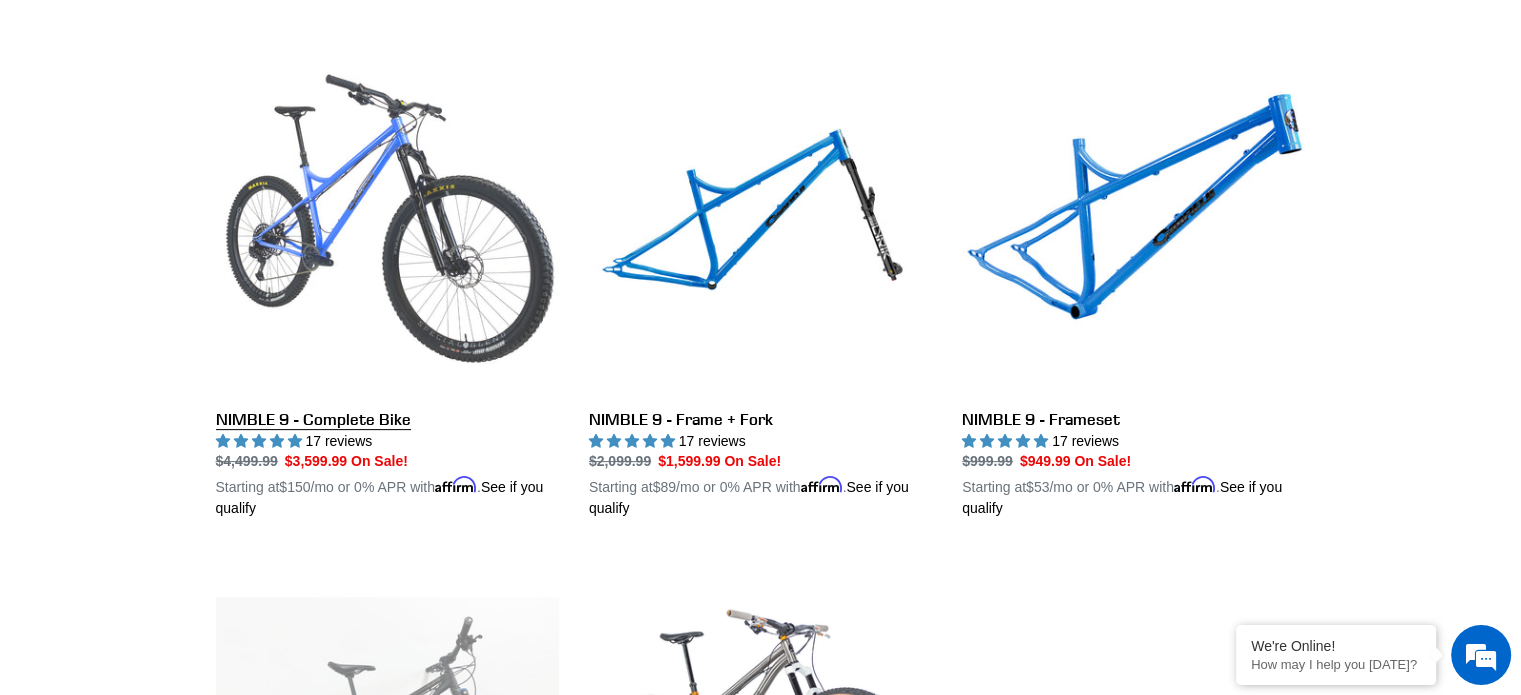 click on "NIMBLE 9 - Complete Bike" at bounding box center (387, 286) 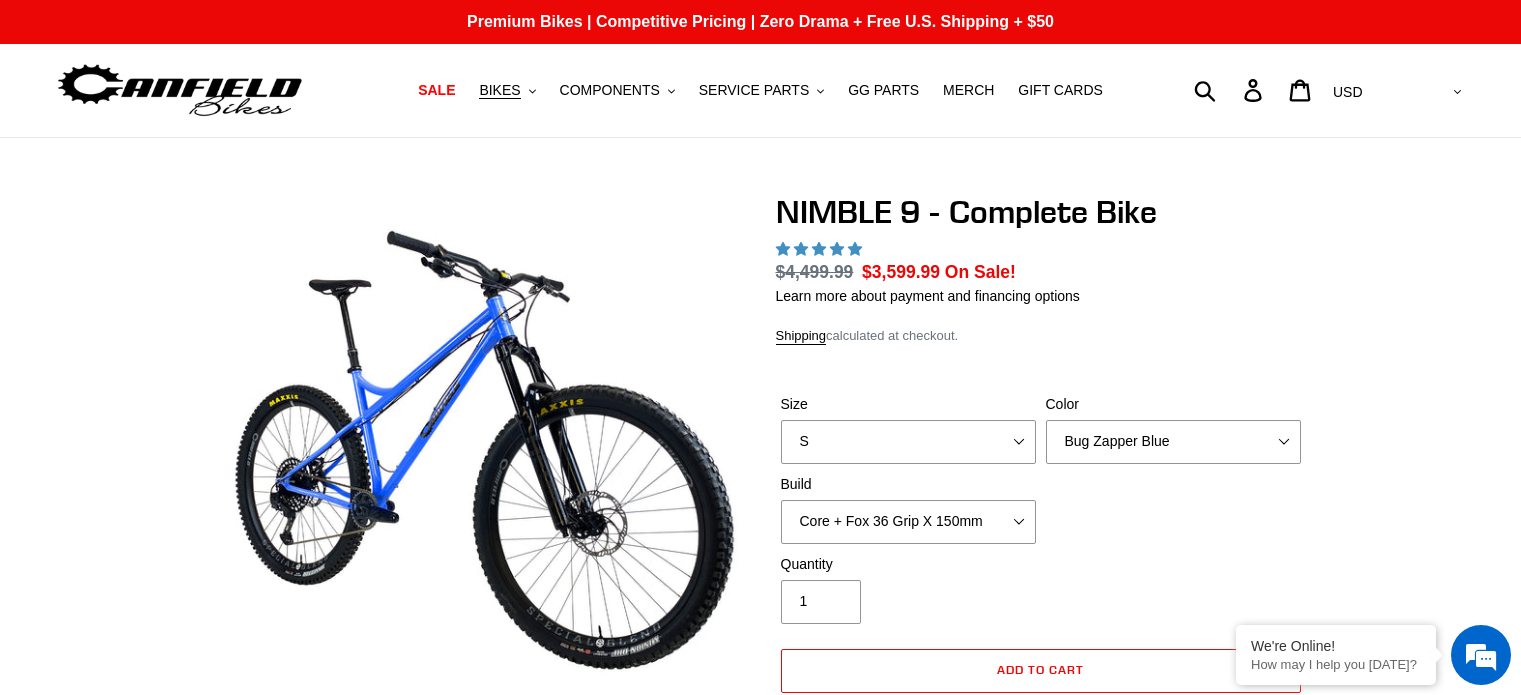 scroll, scrollTop: 0, scrollLeft: 0, axis: both 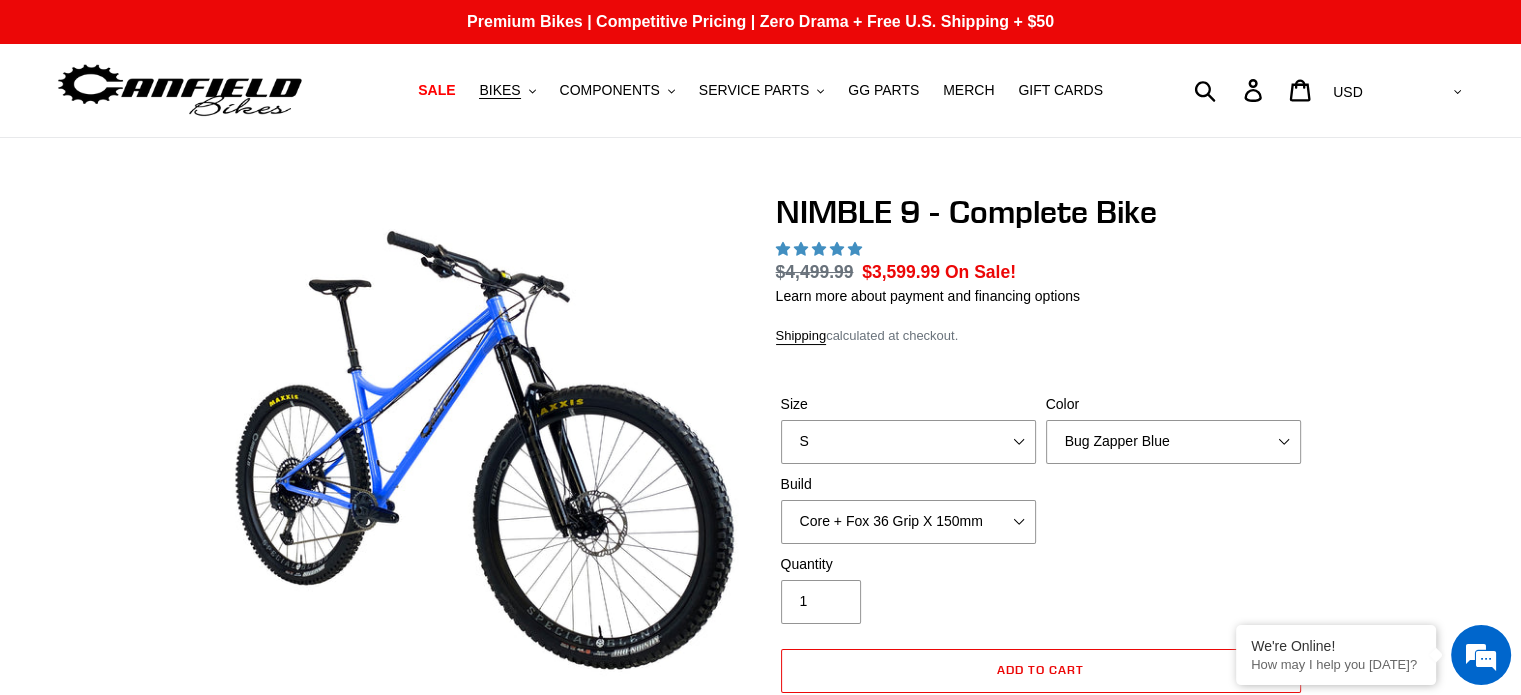 select on "highest-rating" 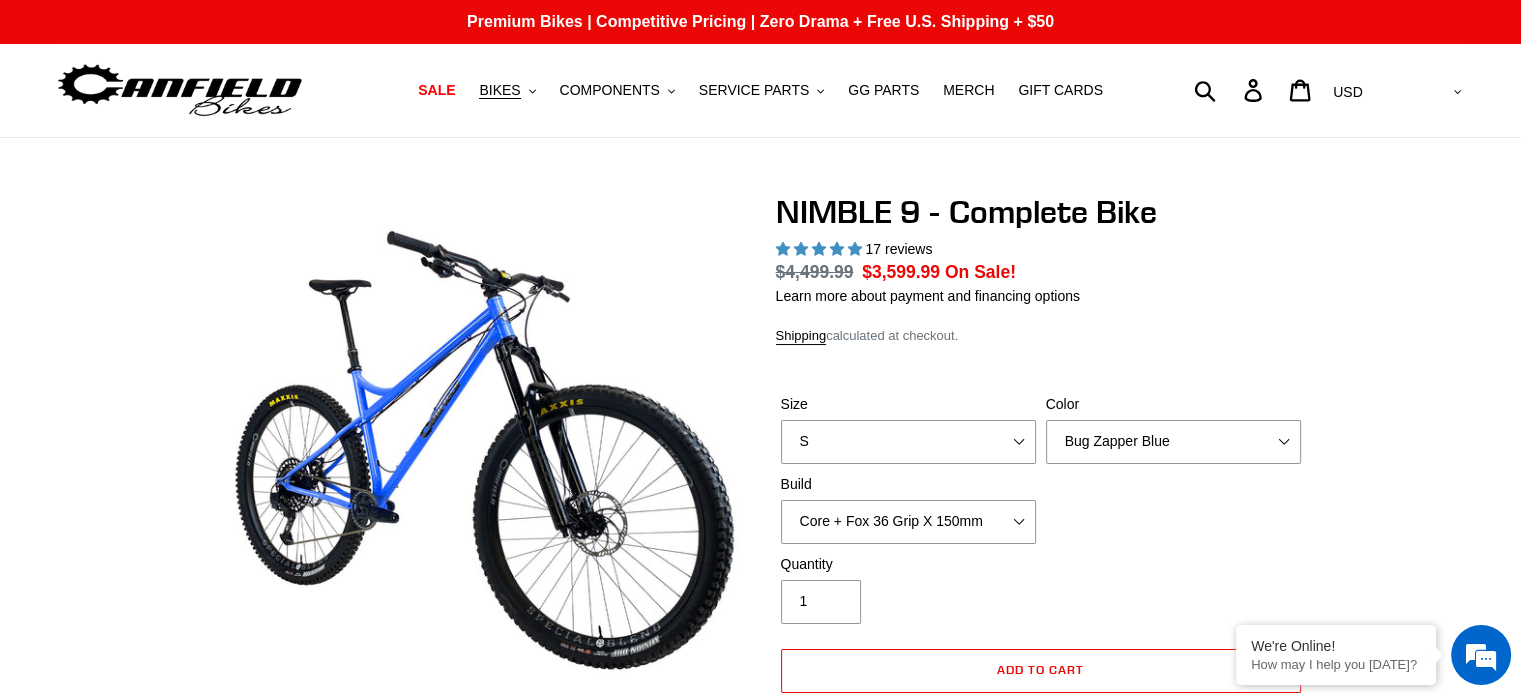 scroll, scrollTop: 0, scrollLeft: 0, axis: both 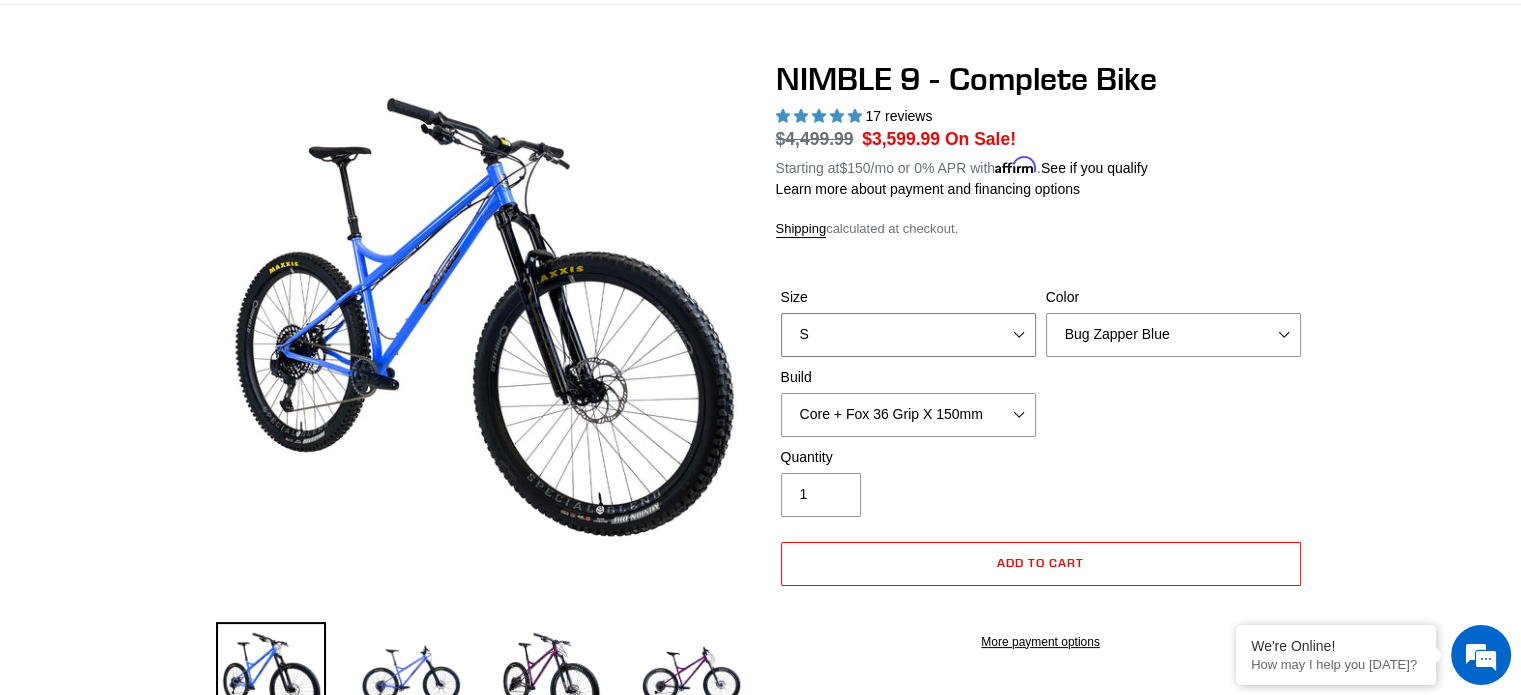click on "S
M
L
XL" at bounding box center [908, 335] 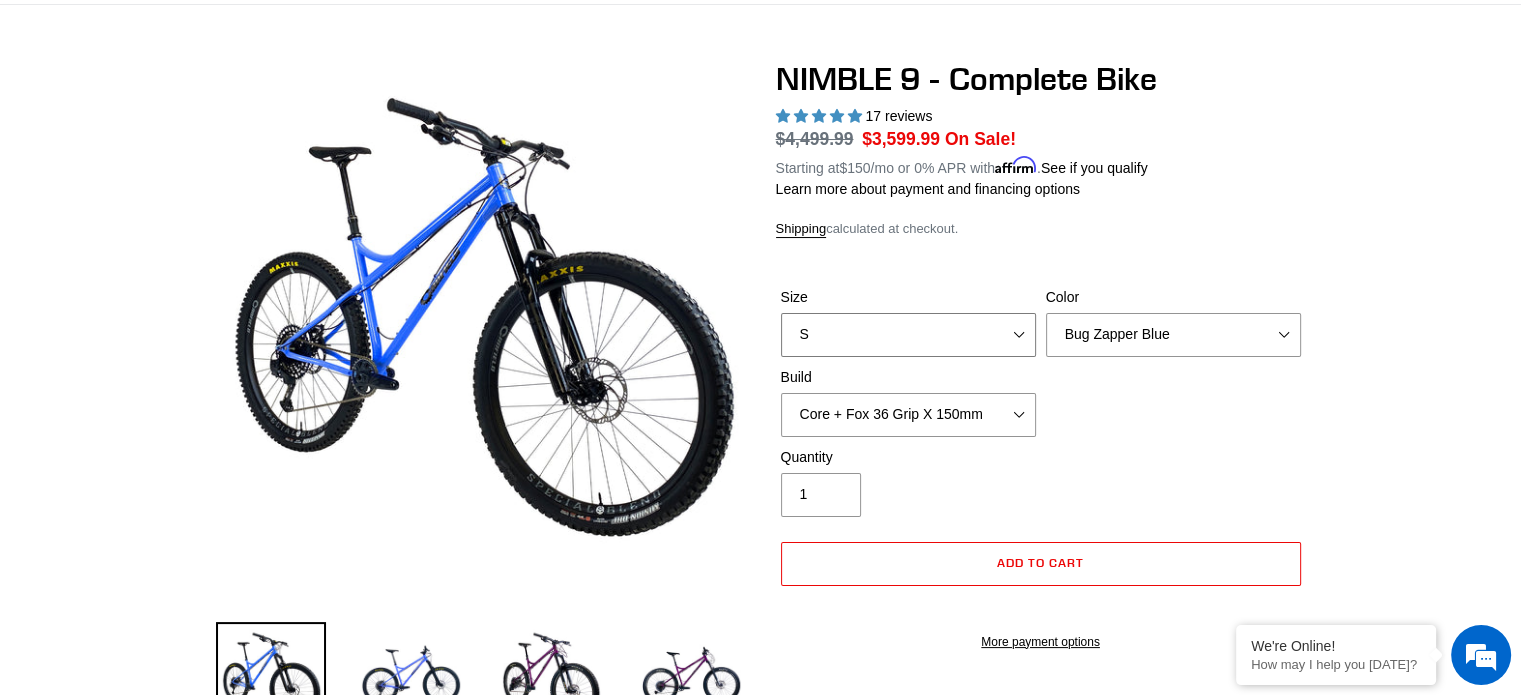 select on "L" 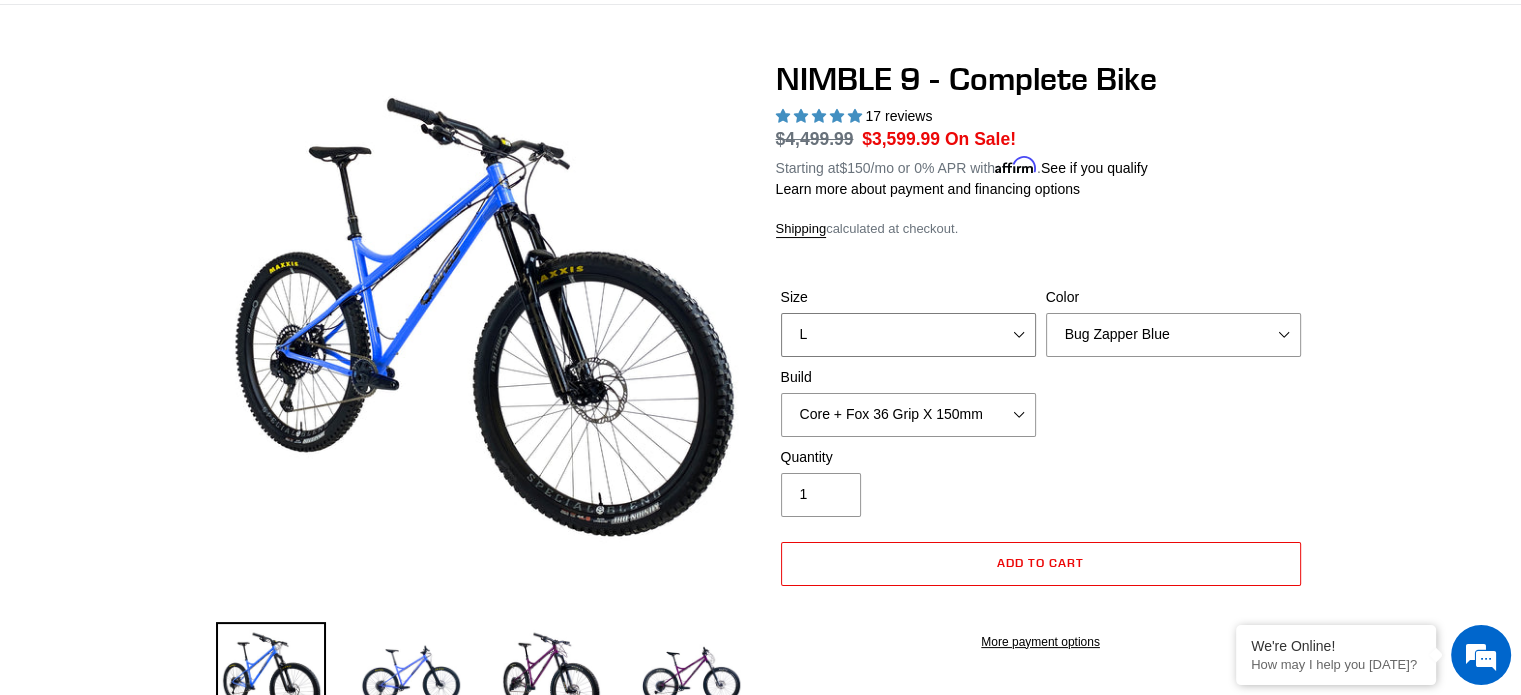 click on "S
M
L
XL" at bounding box center [908, 335] 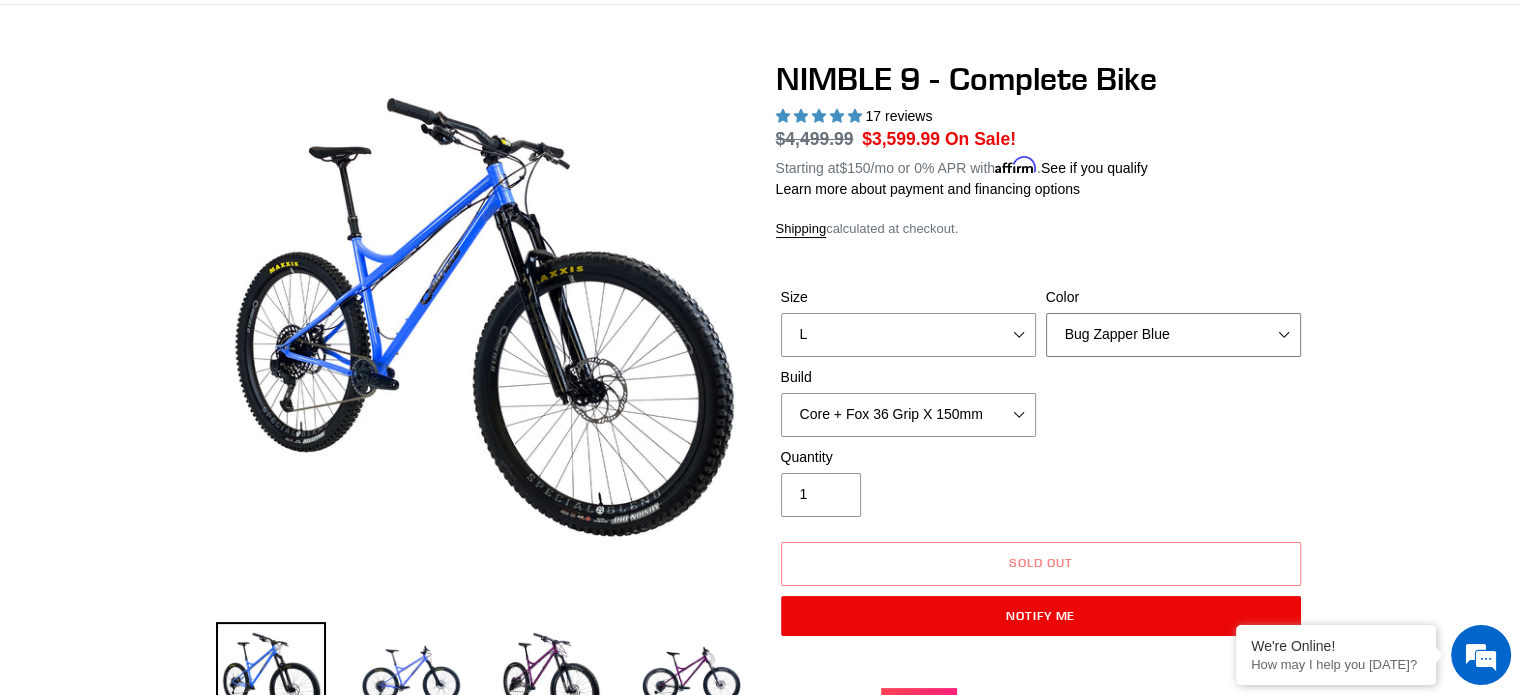 click on "Bug Zapper Blue
Purple Haze - Sold Out
Galaxy Black" at bounding box center [1173, 335] 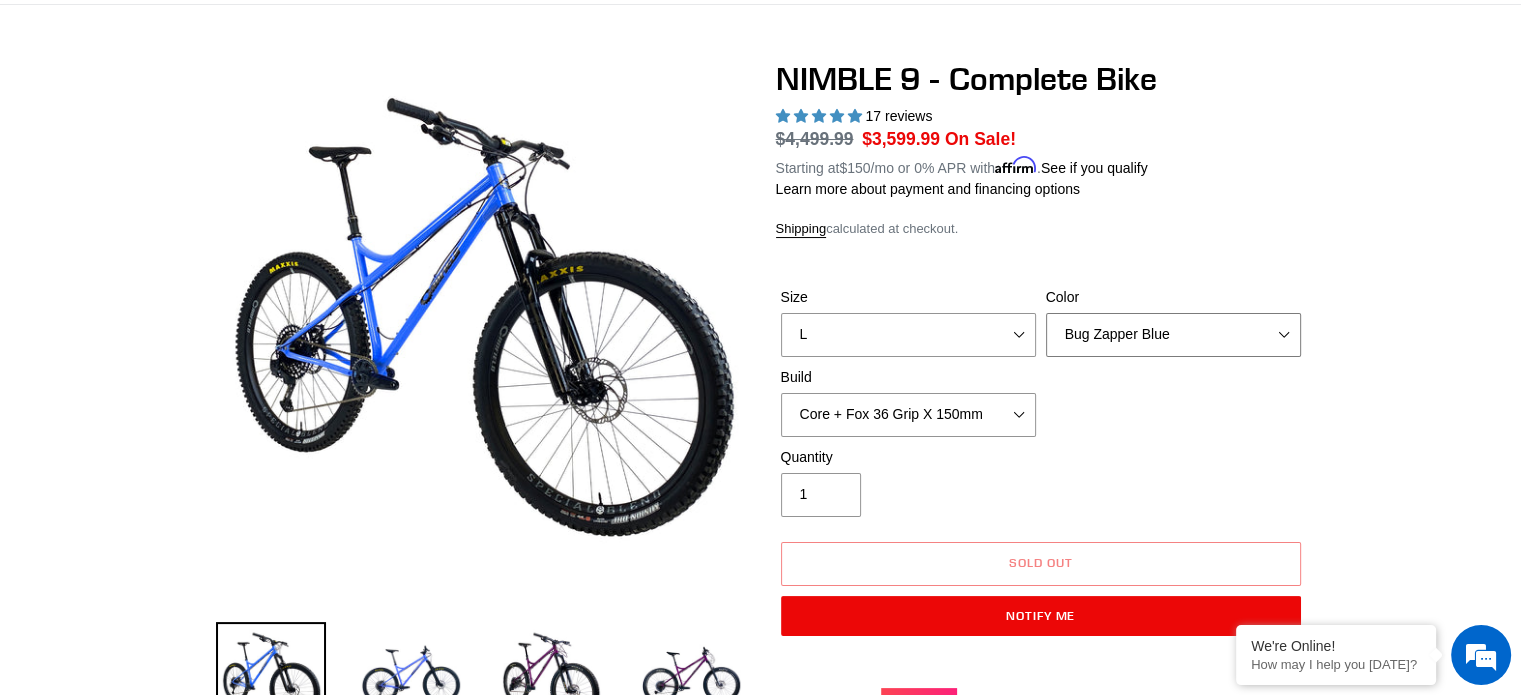 click on "Bug Zapper Blue
Purple Haze - Sold Out
Galaxy Black" at bounding box center (1173, 335) 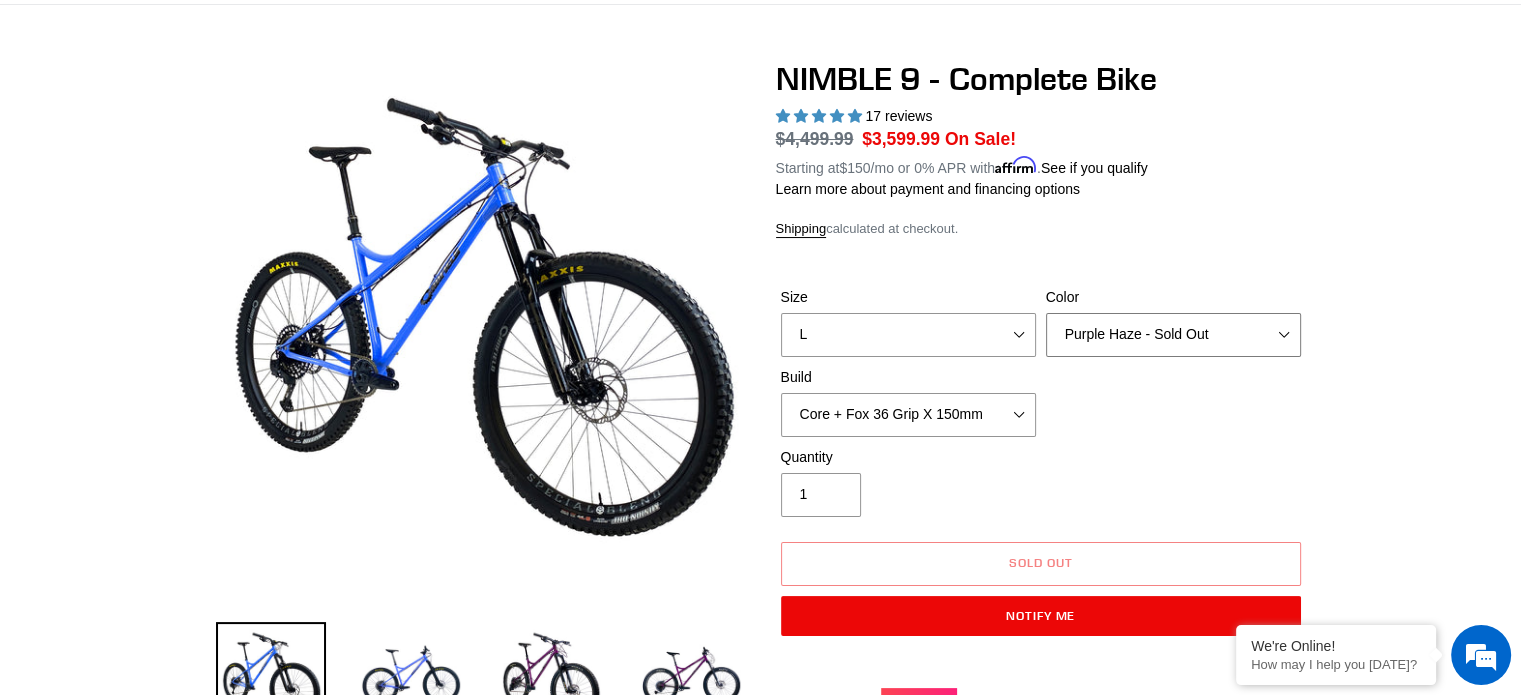 click on "Bug Zapper Blue
Purple Haze - Sold Out
Galaxy Black" at bounding box center [1173, 335] 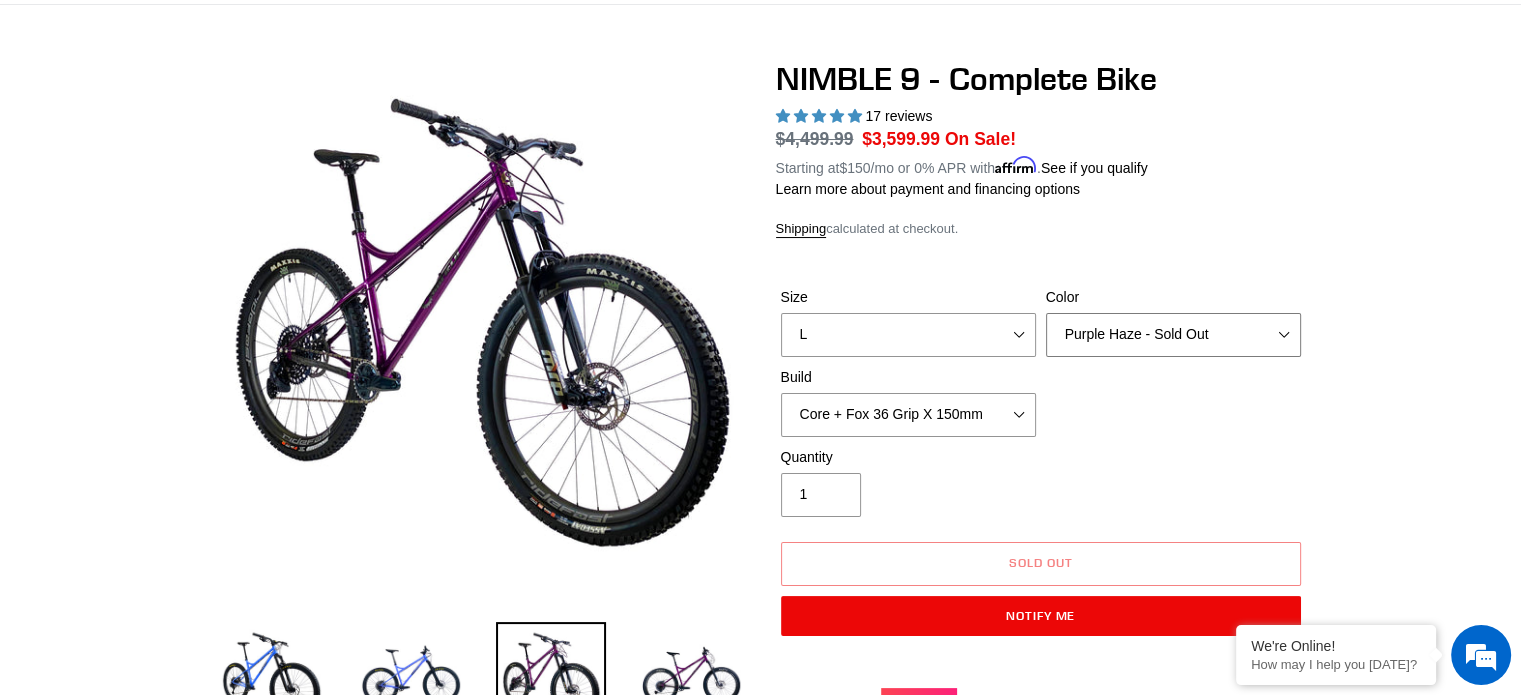 click on "Bug Zapper Blue
Purple Haze - Sold Out
Galaxy Black" at bounding box center (1173, 335) 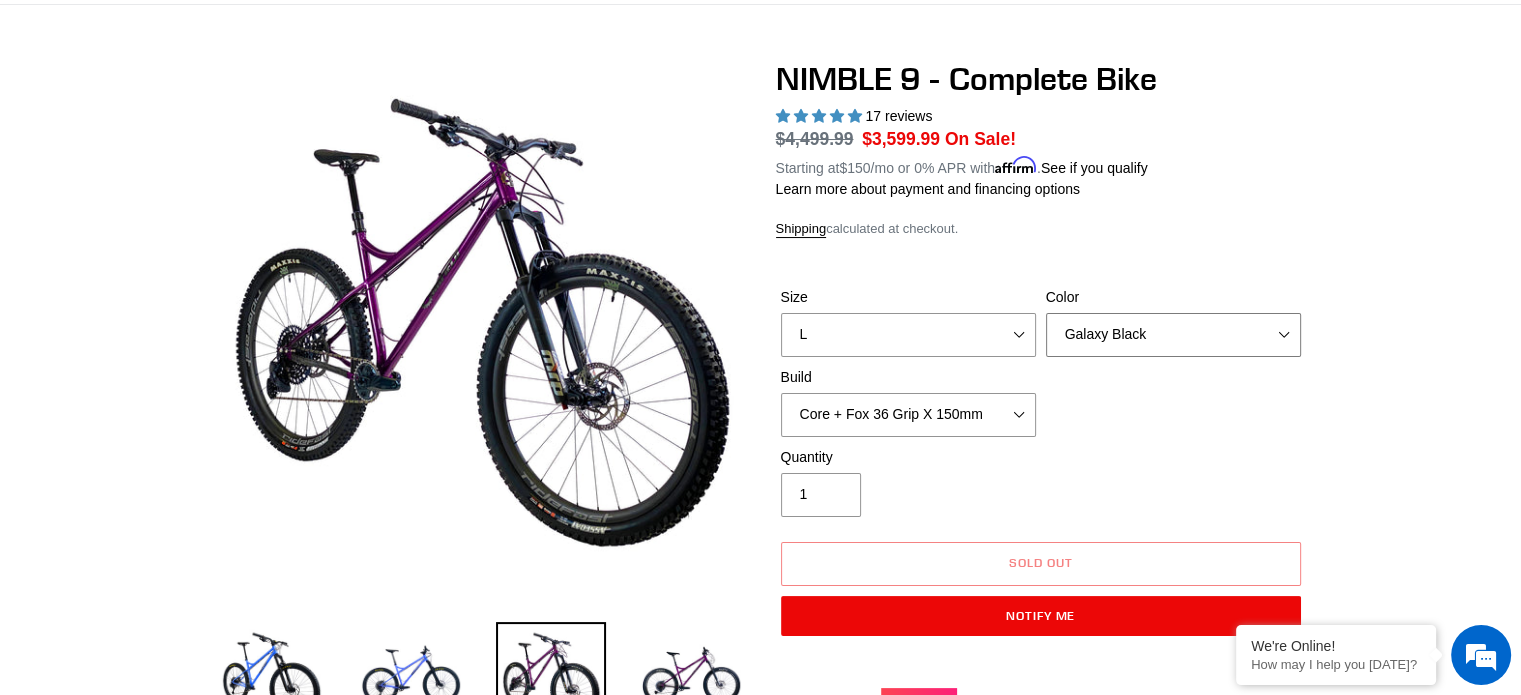 click on "Bug Zapper Blue
Purple Haze - Sold Out
Galaxy Black" at bounding box center [1173, 335] 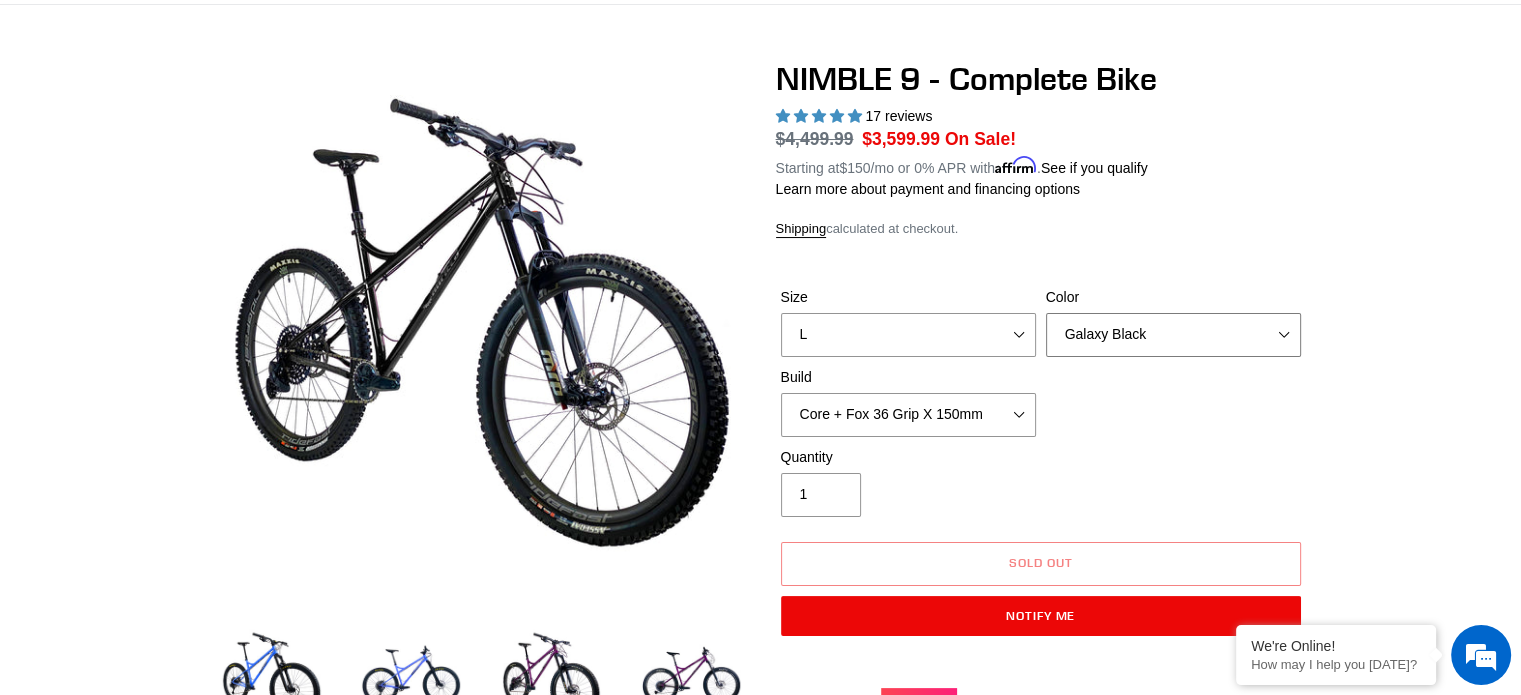 scroll, scrollTop: 266, scrollLeft: 0, axis: vertical 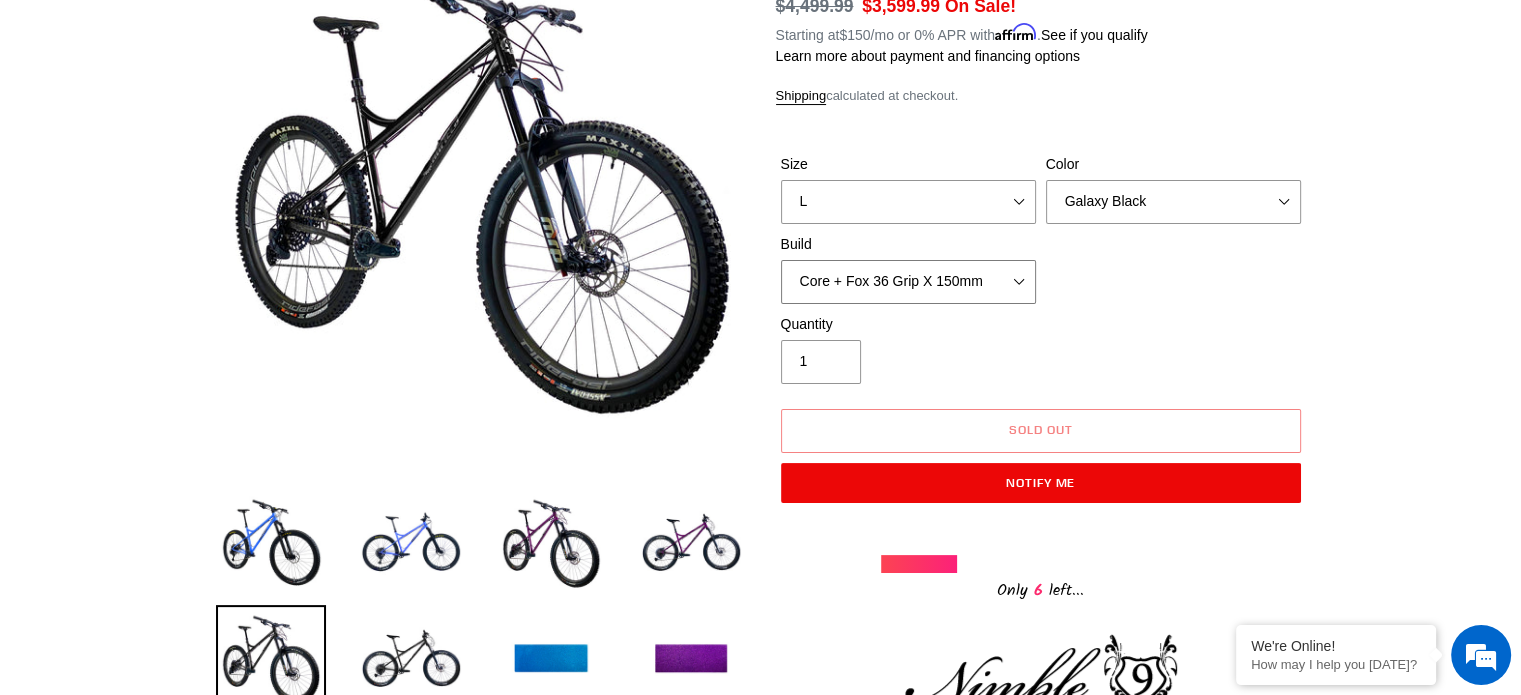 click on "Core + Fox 36 Grip X 150mm
Pro  + Fox 36 Grip X 150mm
Core + RockShox Lyrik Ultimate 150mm
Pro + RockShox Lyrik Ultimate 150mm" at bounding box center [908, 282] 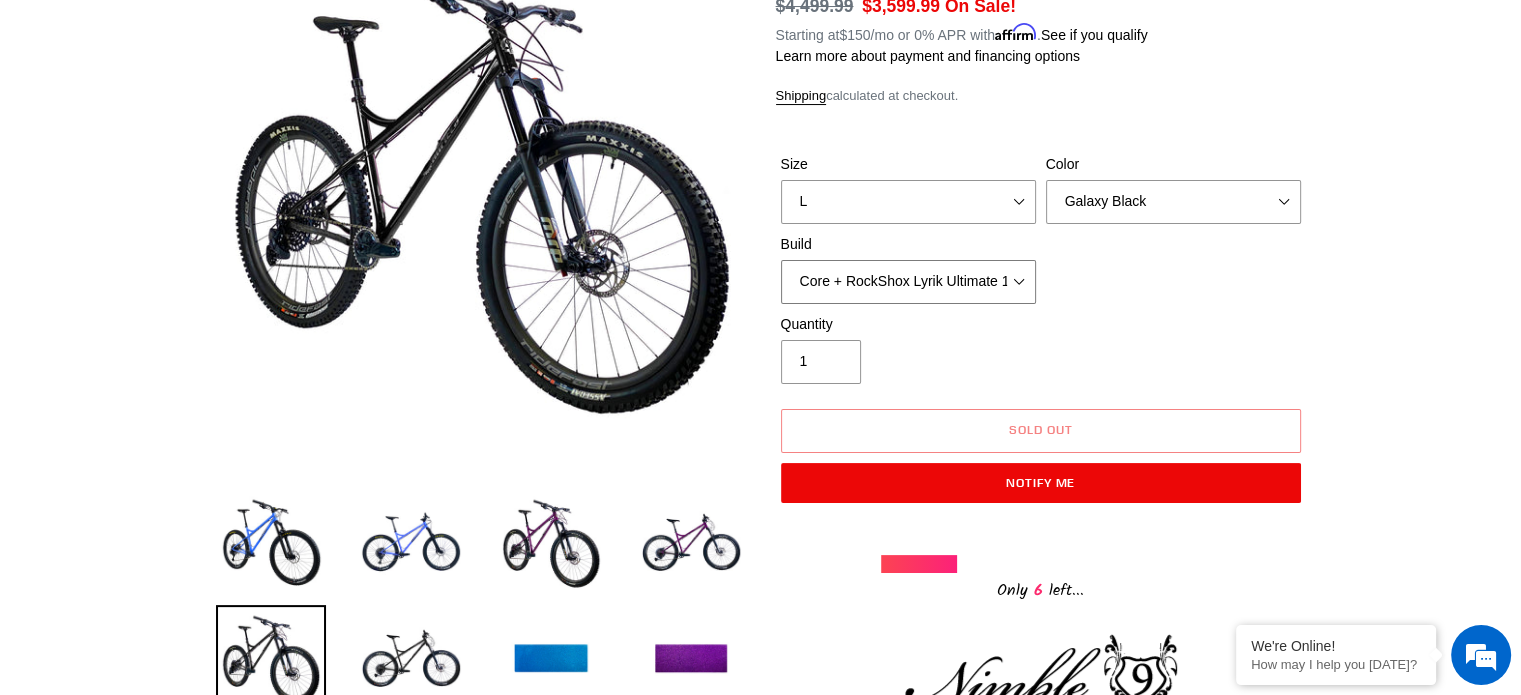 click on "Core + Fox 36 Grip X 150mm
Pro  + Fox 36 Grip X 150mm
Core + RockShox Lyrik Ultimate 150mm
Pro + RockShox Lyrik Ultimate 150mm" at bounding box center (908, 282) 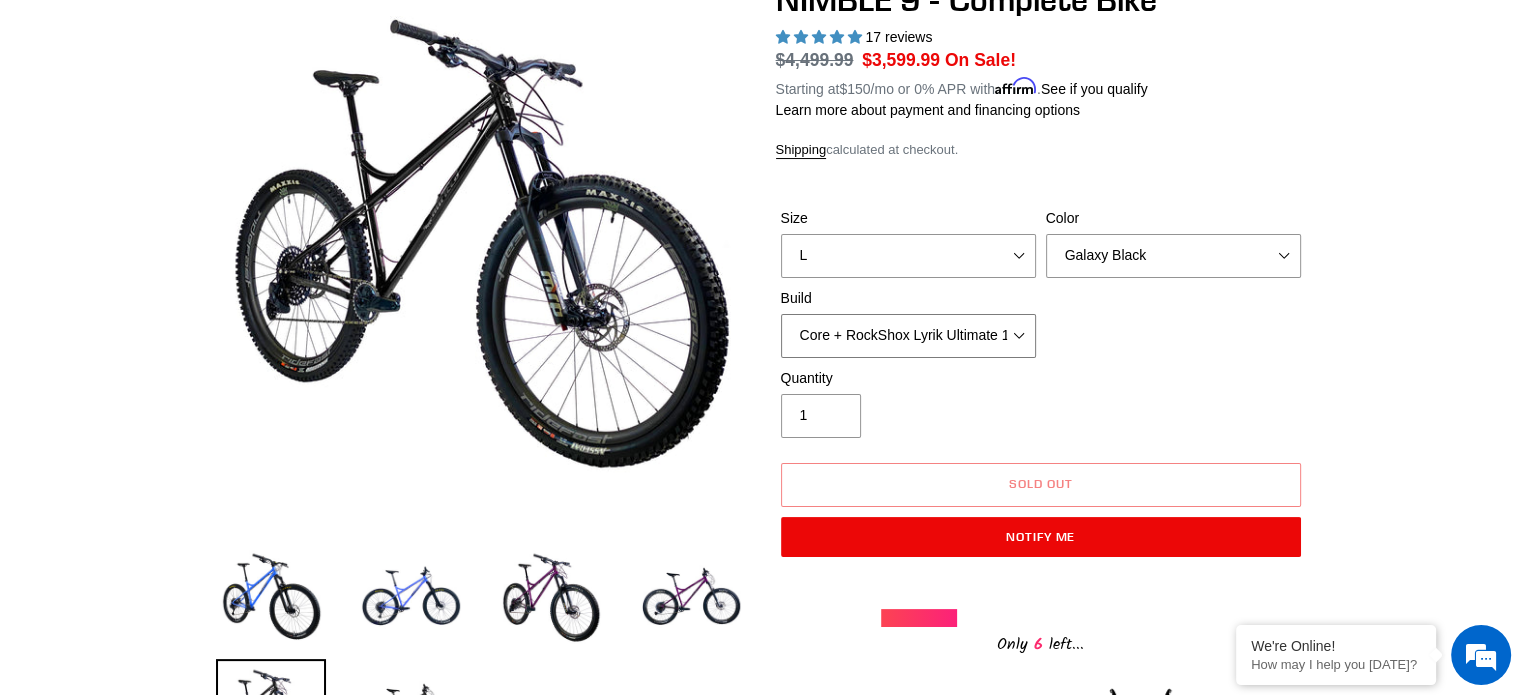 scroll, scrollTop: 266, scrollLeft: 0, axis: vertical 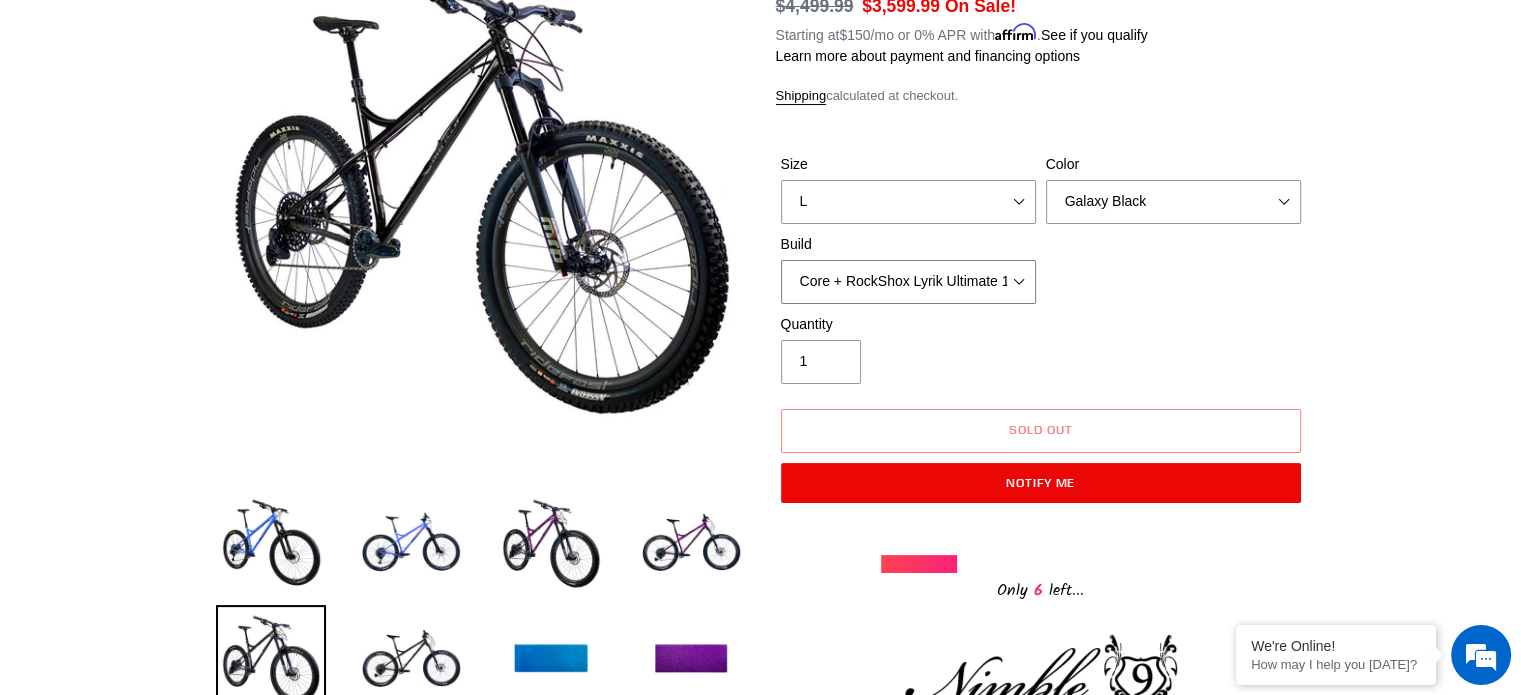 click on "Core + Fox 36 Grip X 150mm
Pro  + Fox 36 Grip X 150mm
Core + RockShox Lyrik Ultimate 150mm
Pro + RockShox Lyrik Ultimate 150mm" at bounding box center (908, 282) 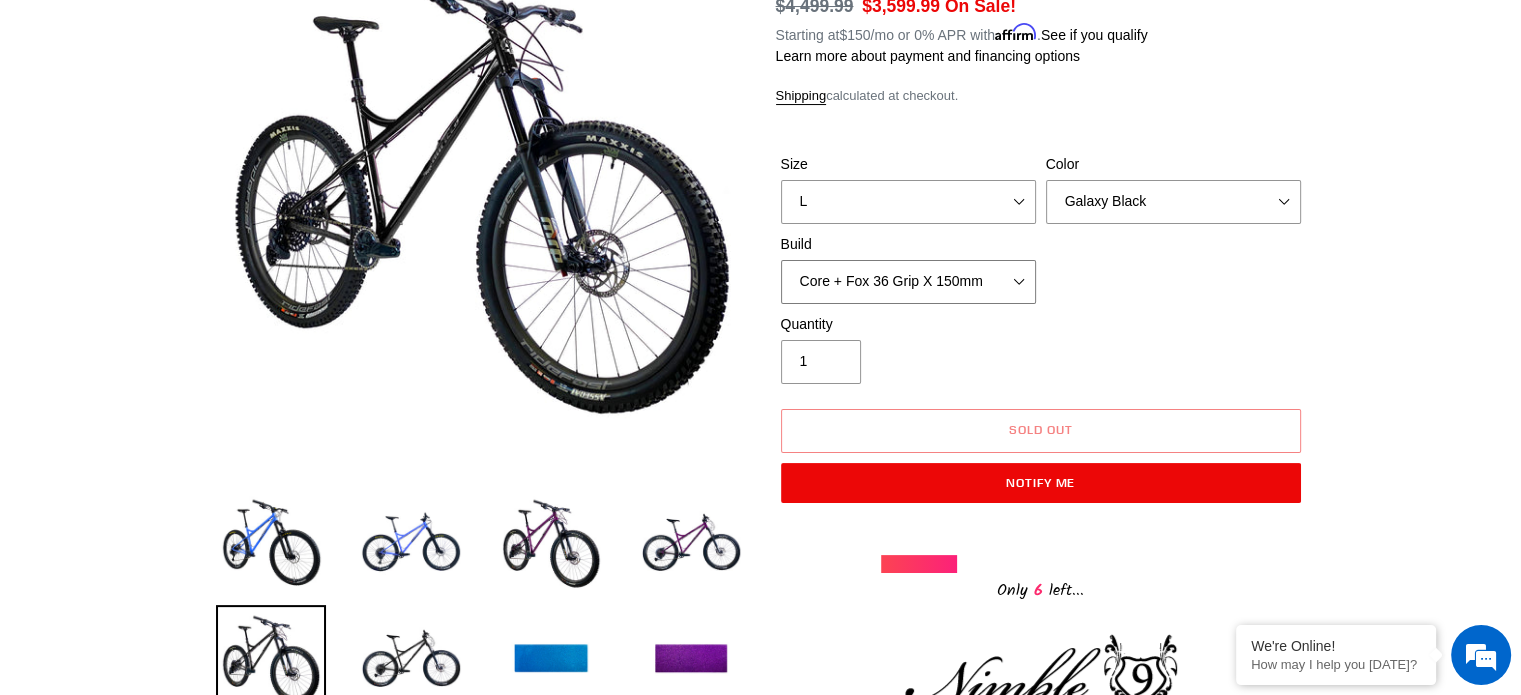 click on "Core + Fox 36 Grip X 150mm
Pro  + Fox 36 Grip X 150mm
Core + RockShox Lyrik Ultimate 150mm
Pro + RockShox Lyrik Ultimate 150mm" at bounding box center (908, 282) 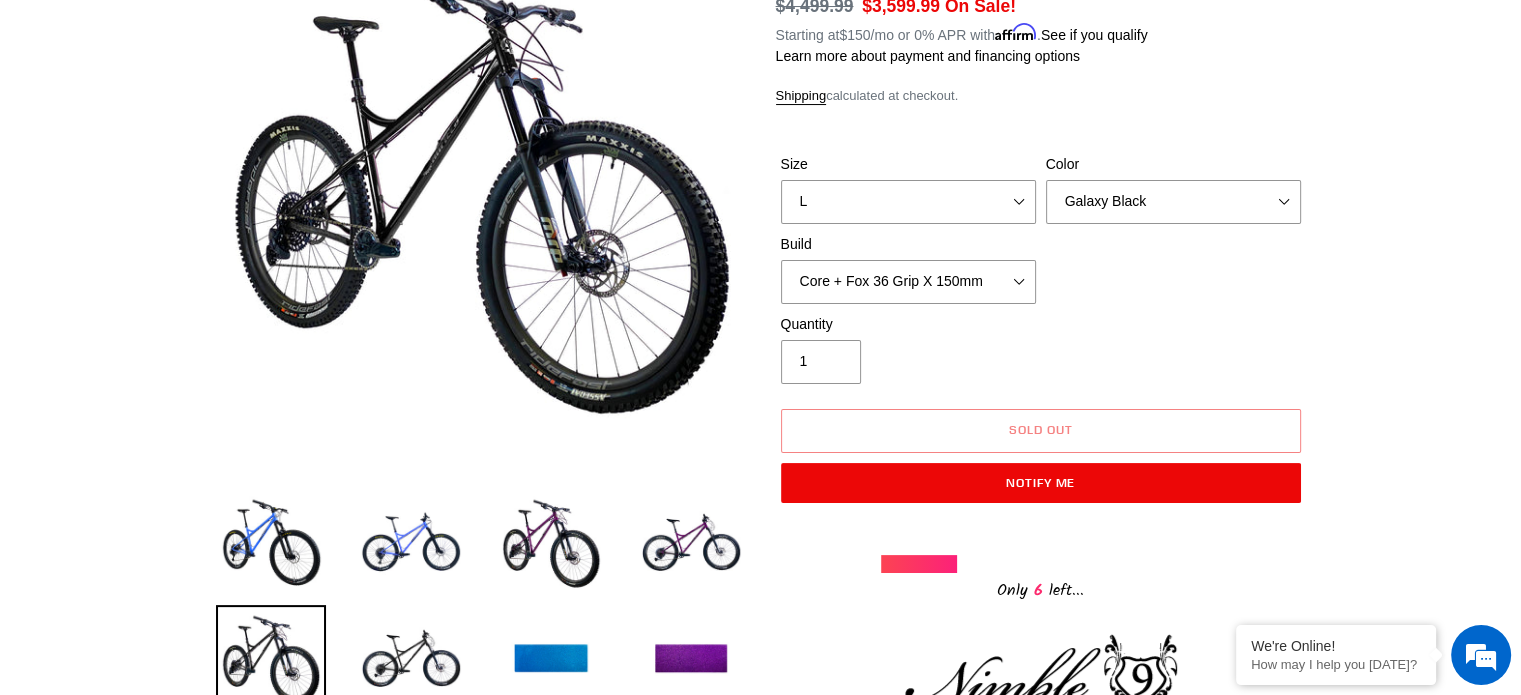 click on "Size
S
M
L
XL
Color
Bug Zapper Blue
Purple Haze - Sold Out
Galaxy Black
Build
Core + Fox 36 Grip X 150mm" at bounding box center [1041, 234] 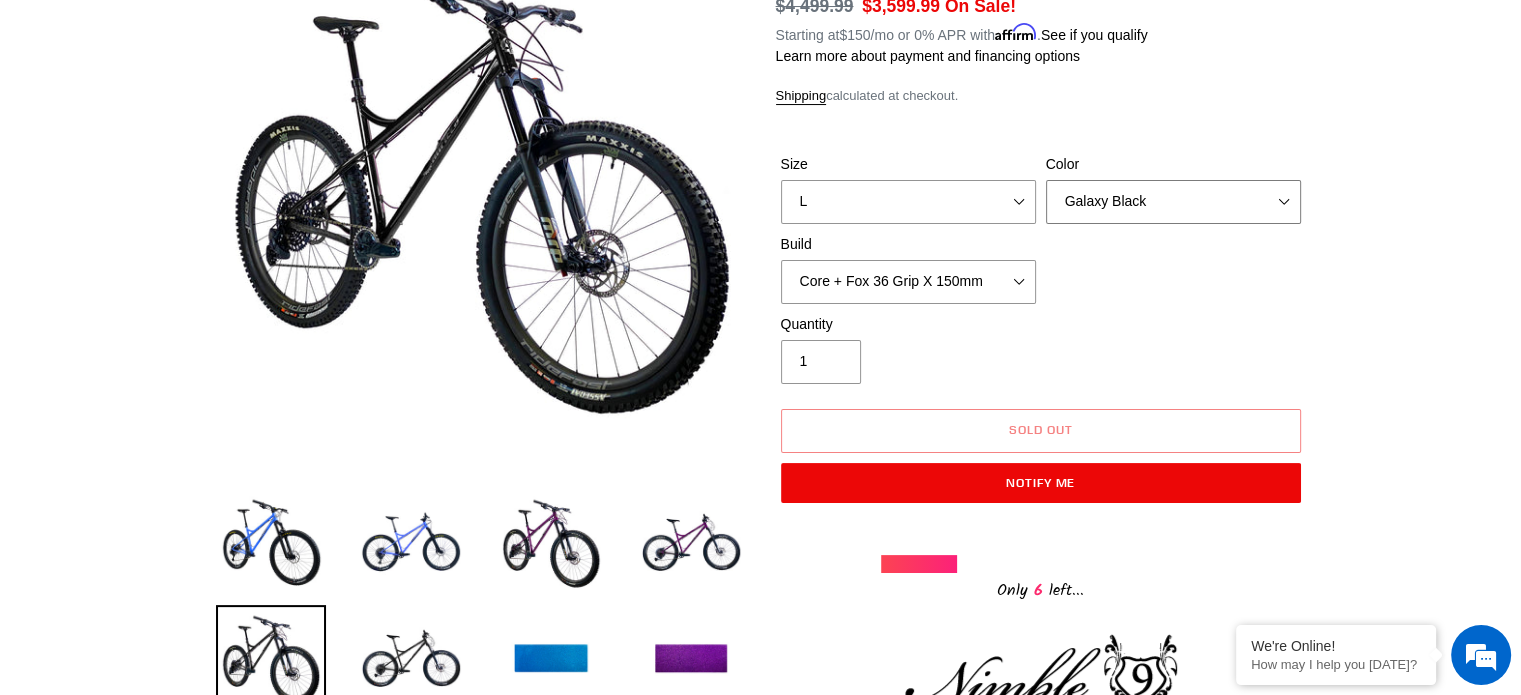 click on "Bug Zapper Blue
Purple Haze - Sold Out
Galaxy Black" at bounding box center [1173, 202] 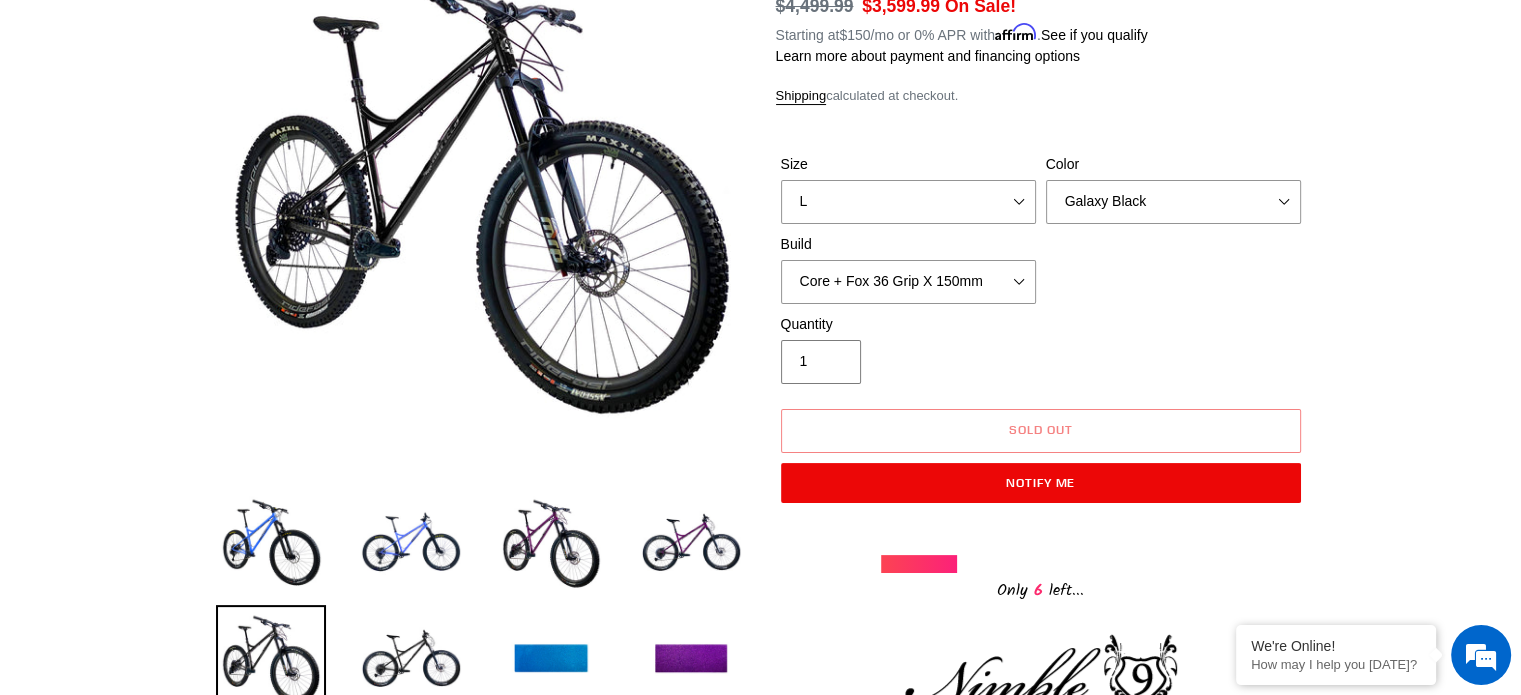 click on "Quantity
1" at bounding box center (1041, 354) 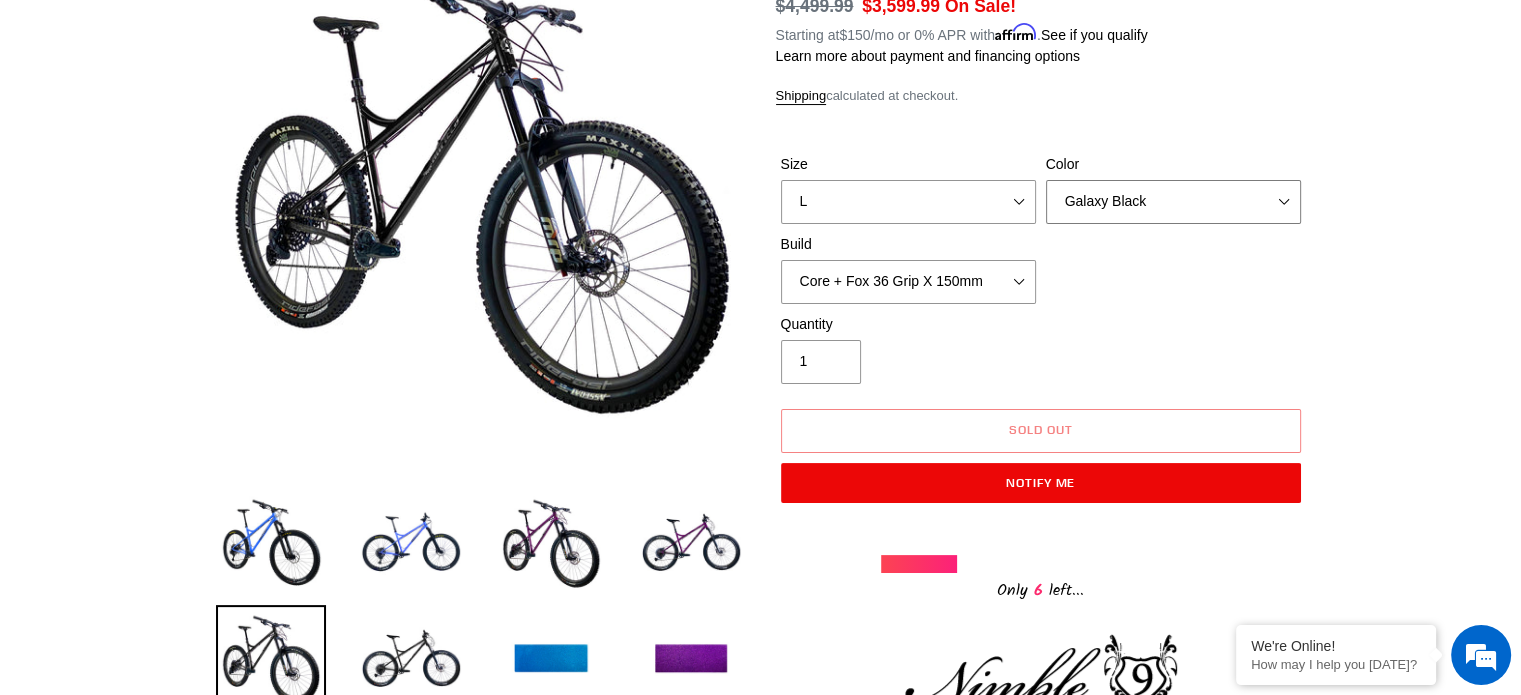 click on "Bug Zapper Blue
Purple Haze - Sold Out
Galaxy Black" at bounding box center (1173, 202) 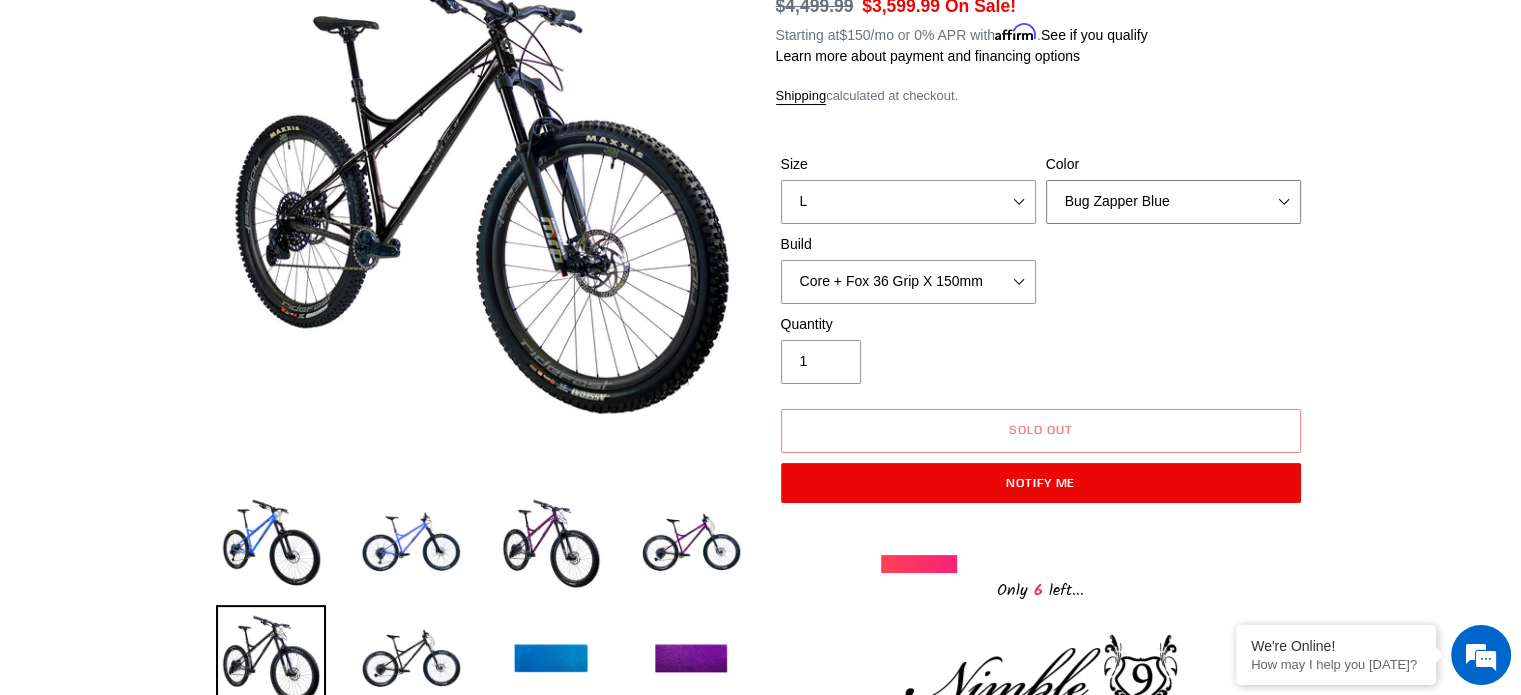 click on "Bug Zapper Blue
Purple Haze - Sold Out
Galaxy Black" at bounding box center (1173, 202) 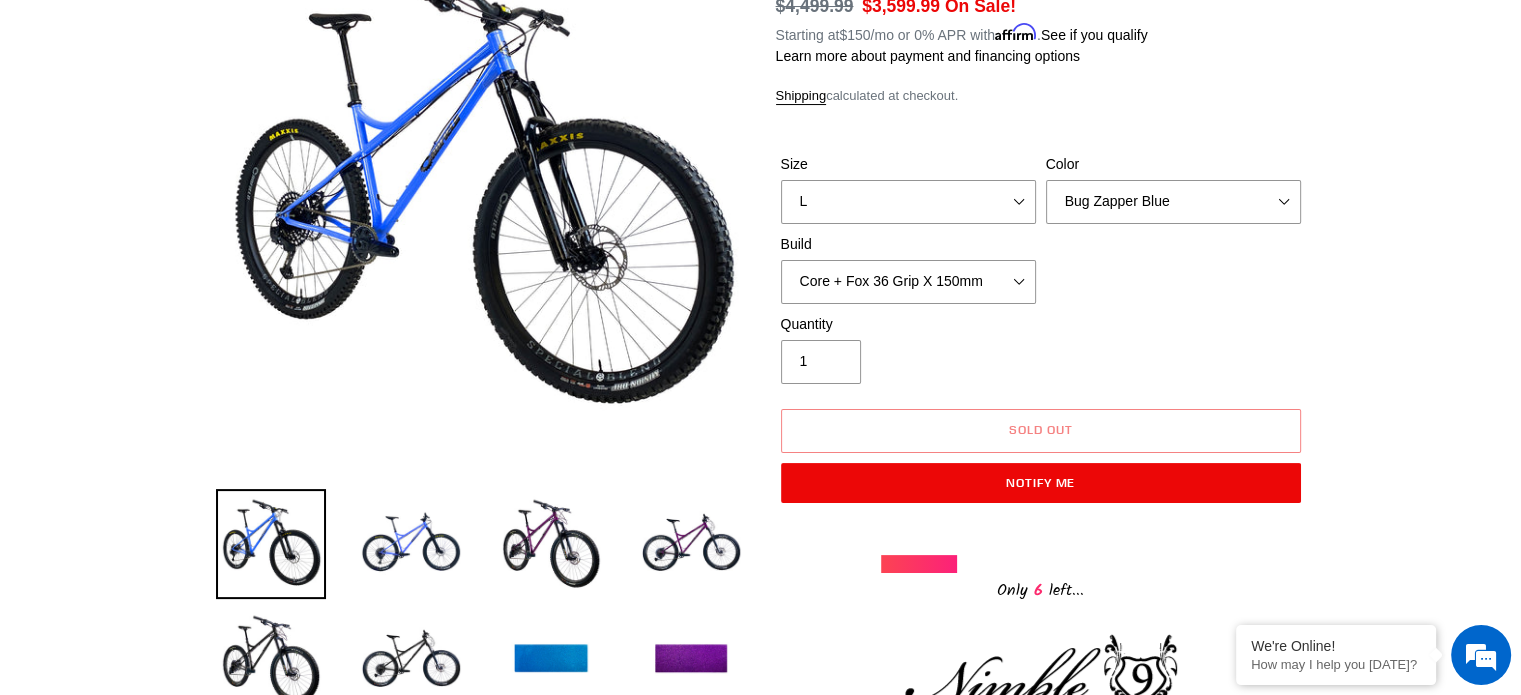 click on "Size
S
M
L
XL
Color
Bug Zapper Blue
Purple Haze - Sold Out
Galaxy Black
Build
Core + Fox 36 Grip X 150mm" at bounding box center [1041, 234] 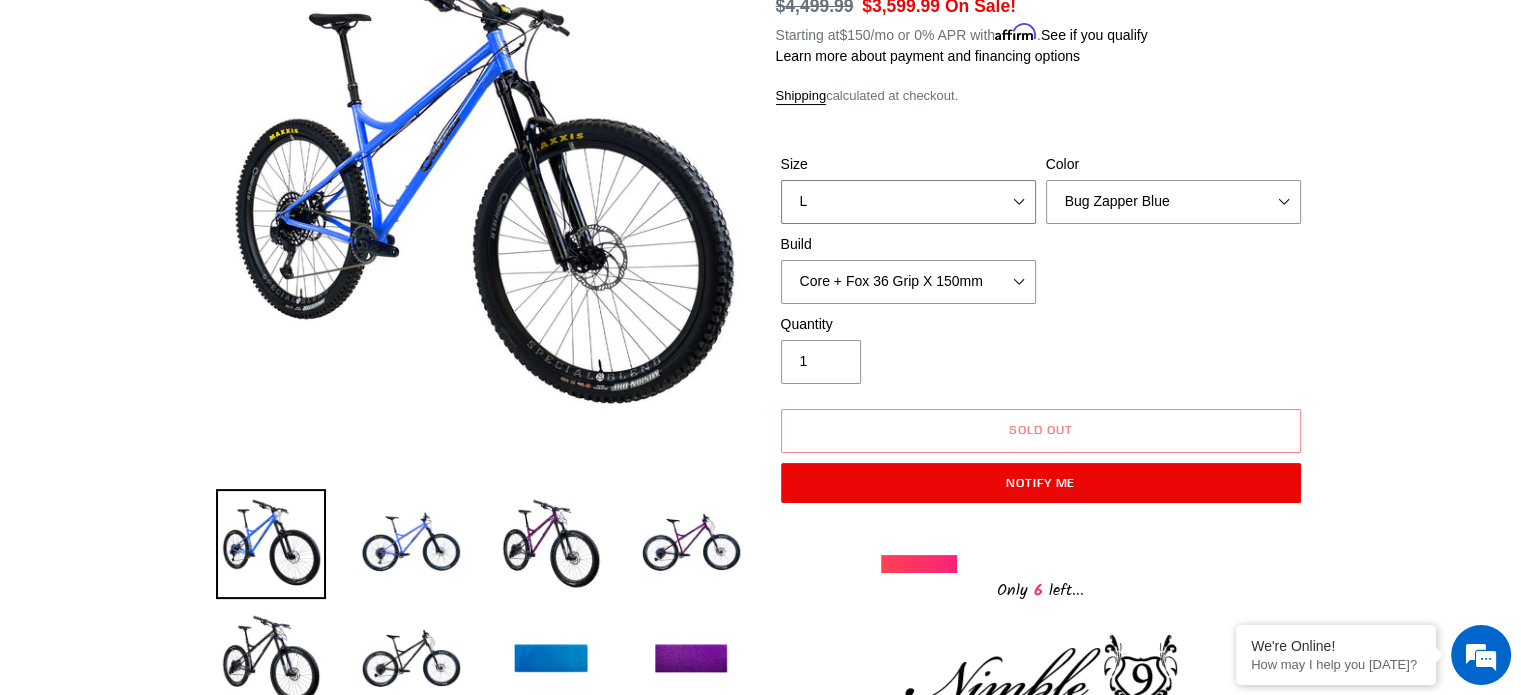 click on "S
M
L
XL" at bounding box center (908, 202) 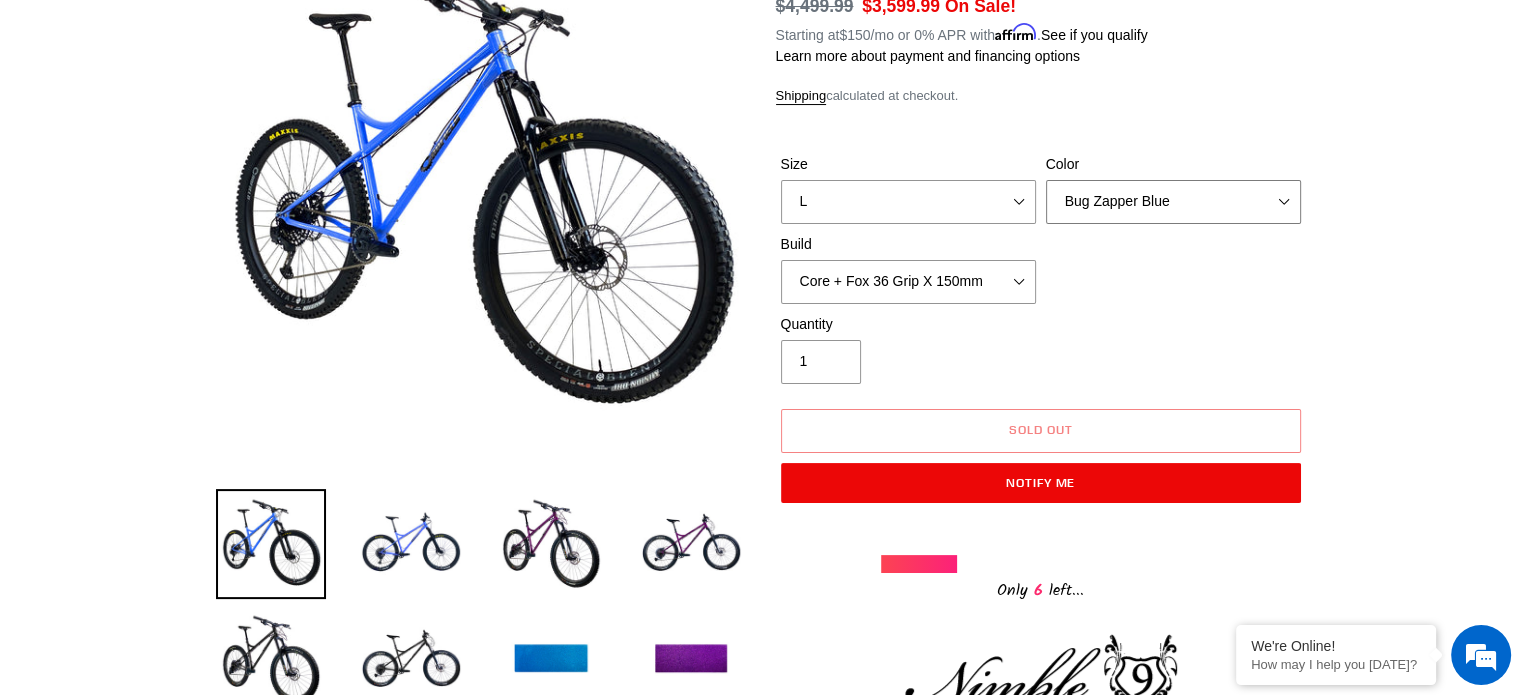 click on "Bug Zapper Blue
Purple Haze - Sold Out
Galaxy Black" at bounding box center [1173, 202] 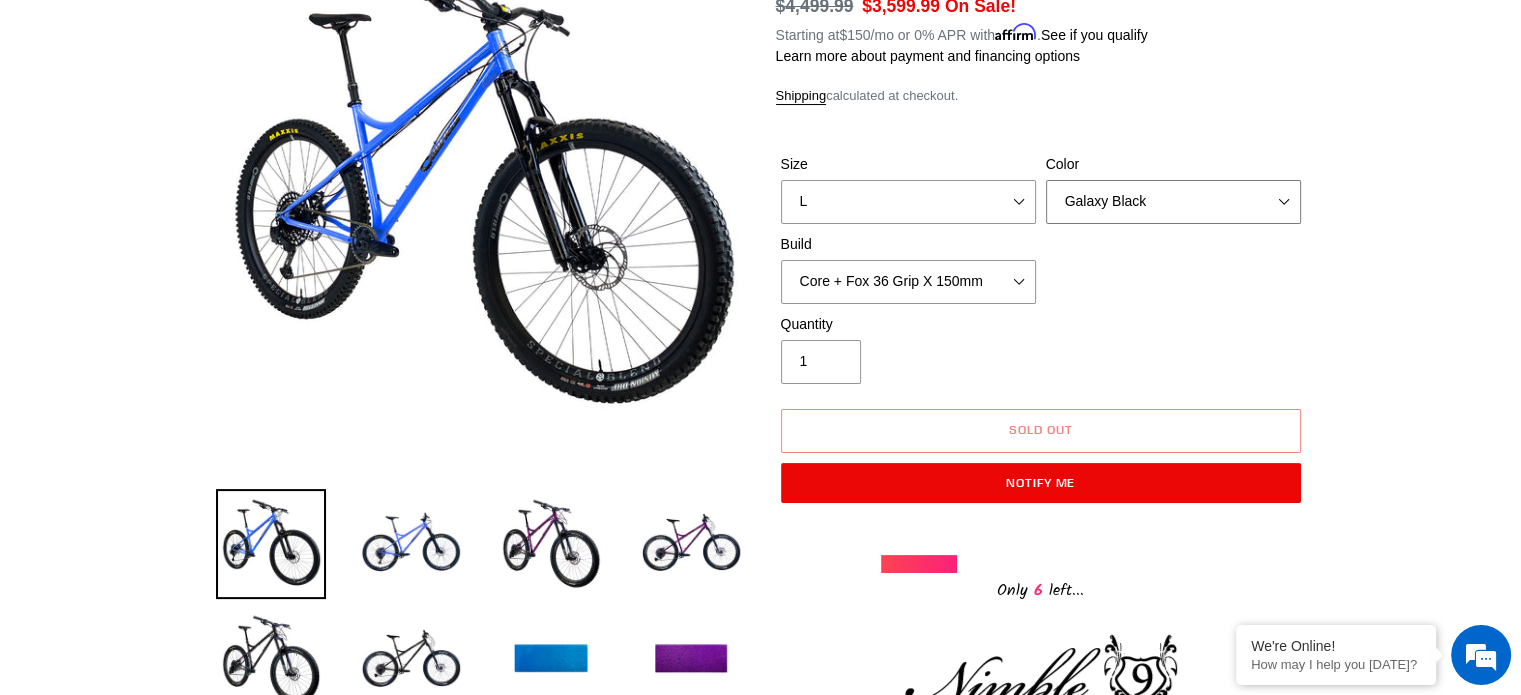 click on "Bug Zapper Blue
Purple Haze - Sold Out
Galaxy Black" at bounding box center (1173, 202) 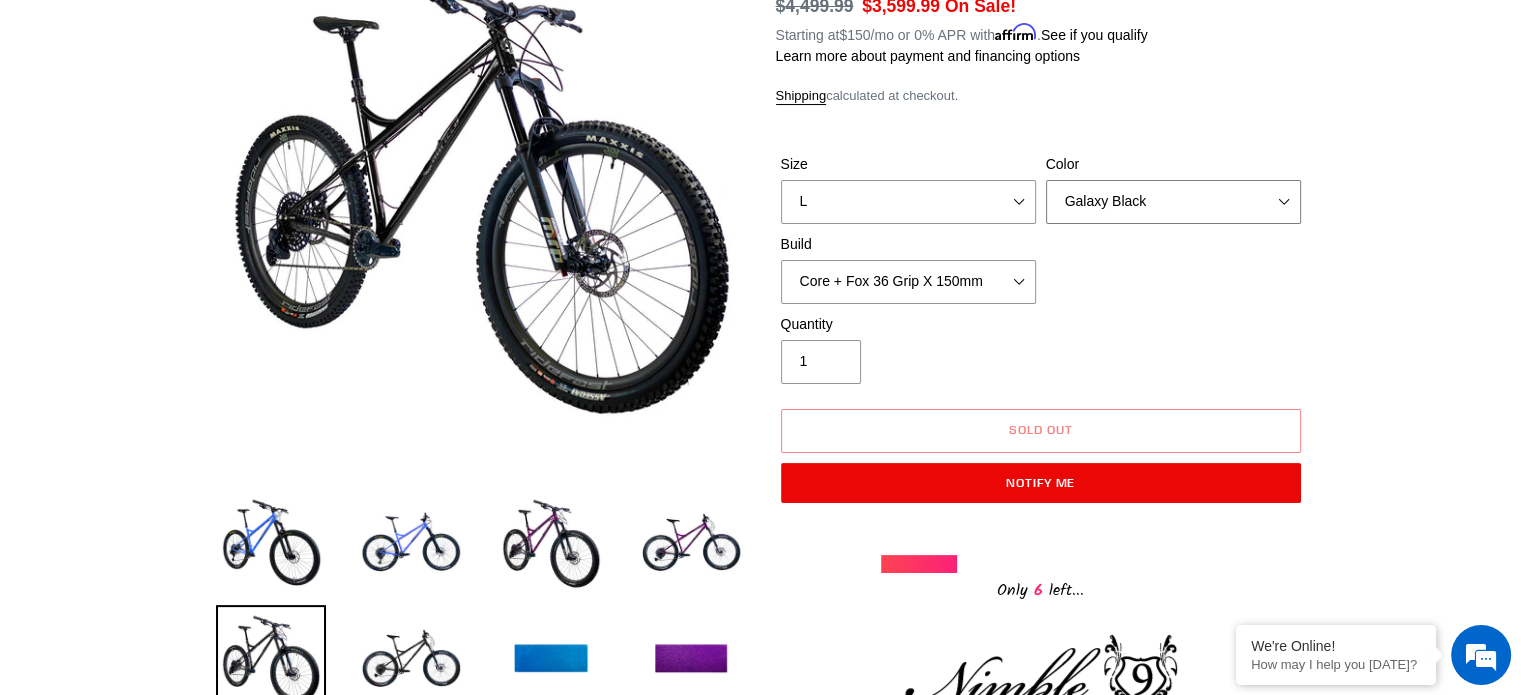 click on "Bug Zapper Blue
Purple Haze - Sold Out
Galaxy Black" at bounding box center [1173, 202] 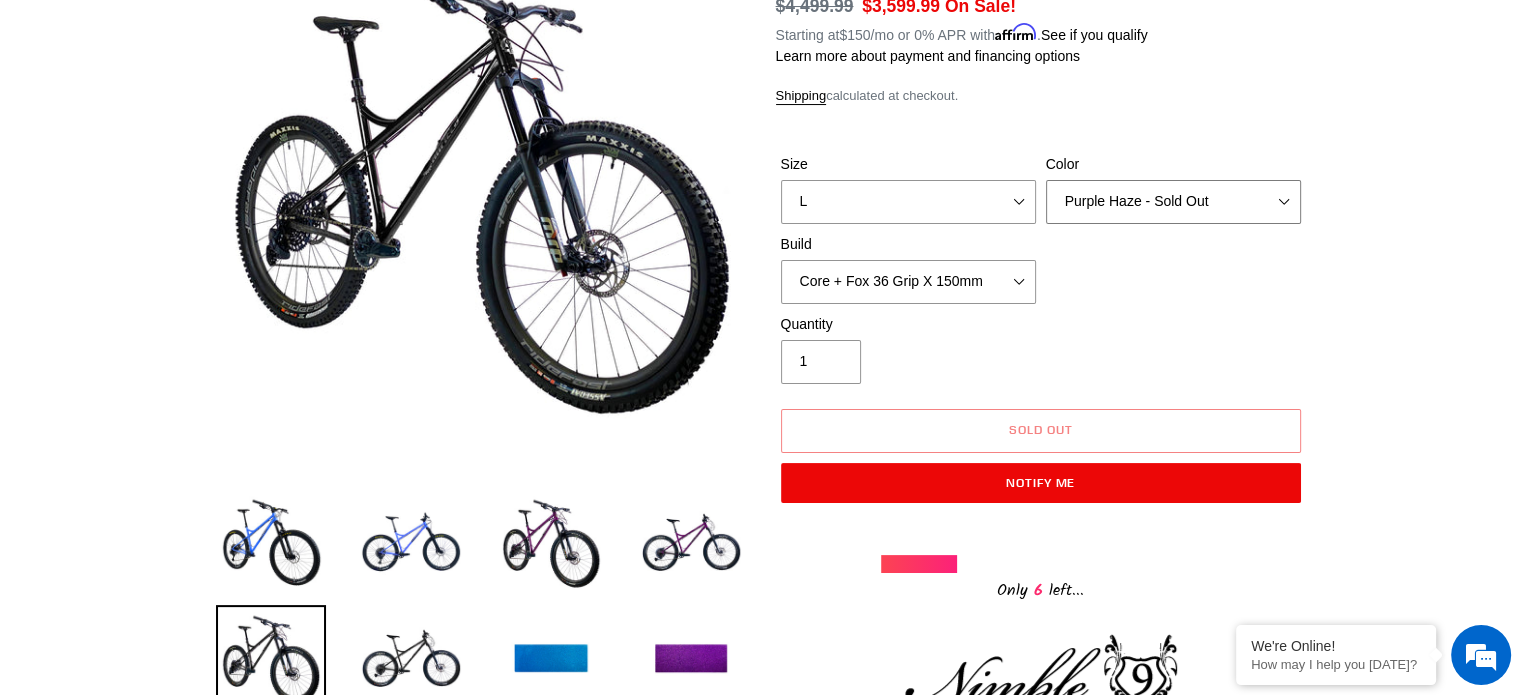 click on "Bug Zapper Blue
Purple Haze - Sold Out
Galaxy Black" at bounding box center [1173, 202] 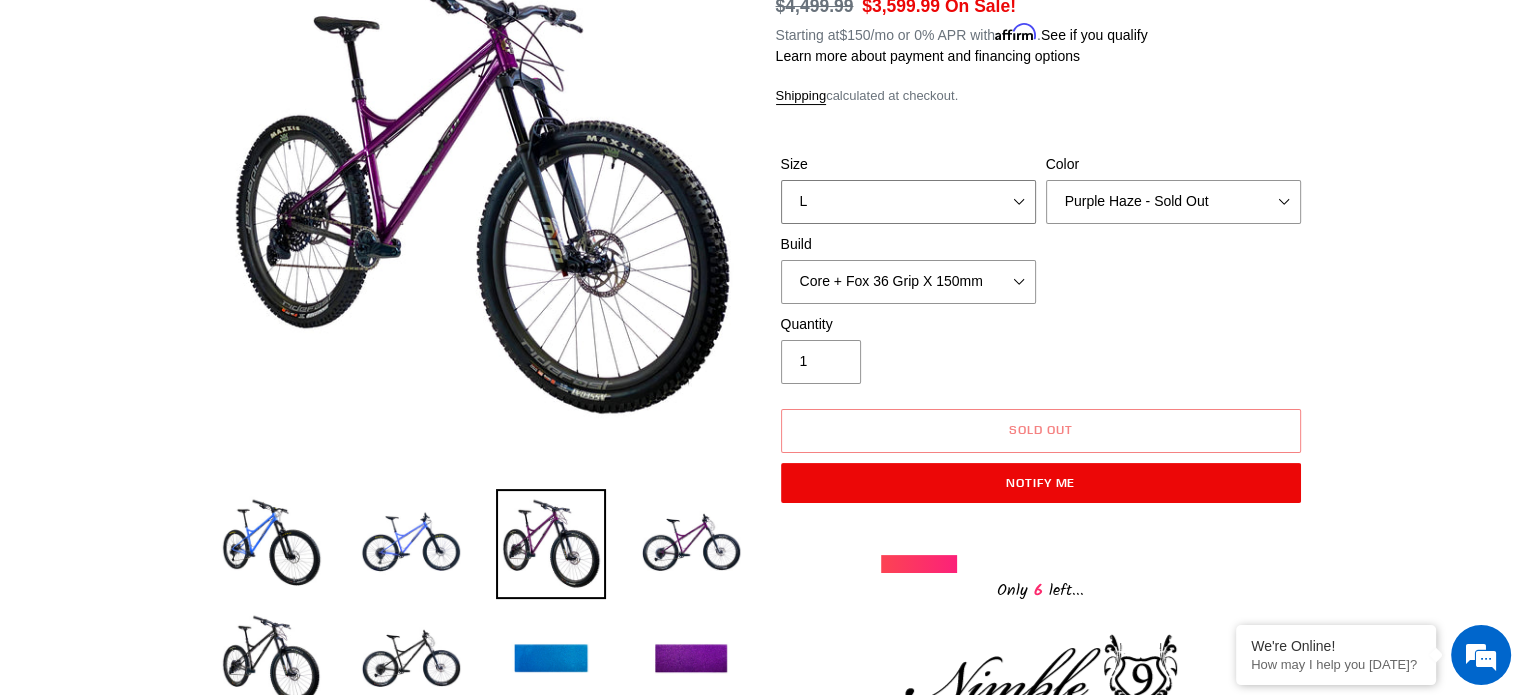 click on "S
M
L
XL" at bounding box center [908, 202] 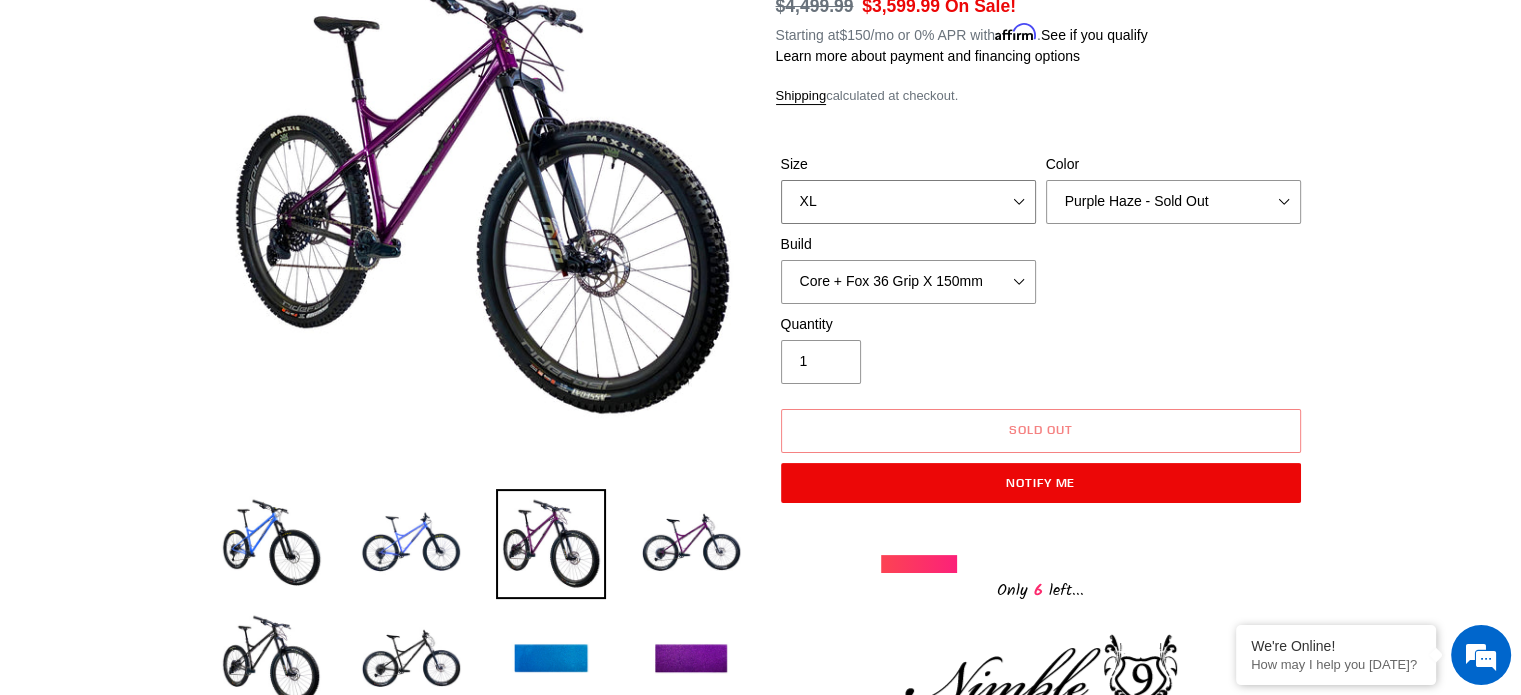 click on "S
M
L
XL" at bounding box center (908, 202) 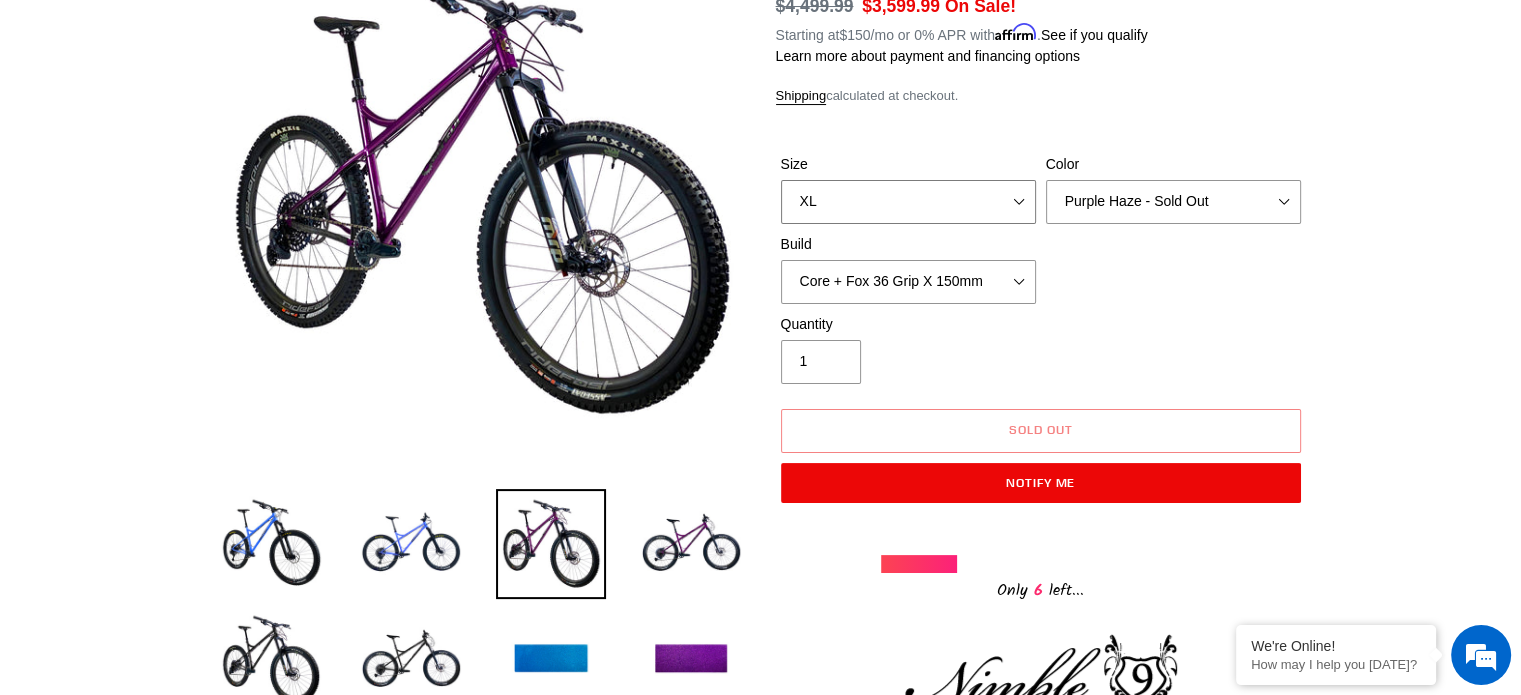 click on "S
M
L
XL" at bounding box center [908, 202] 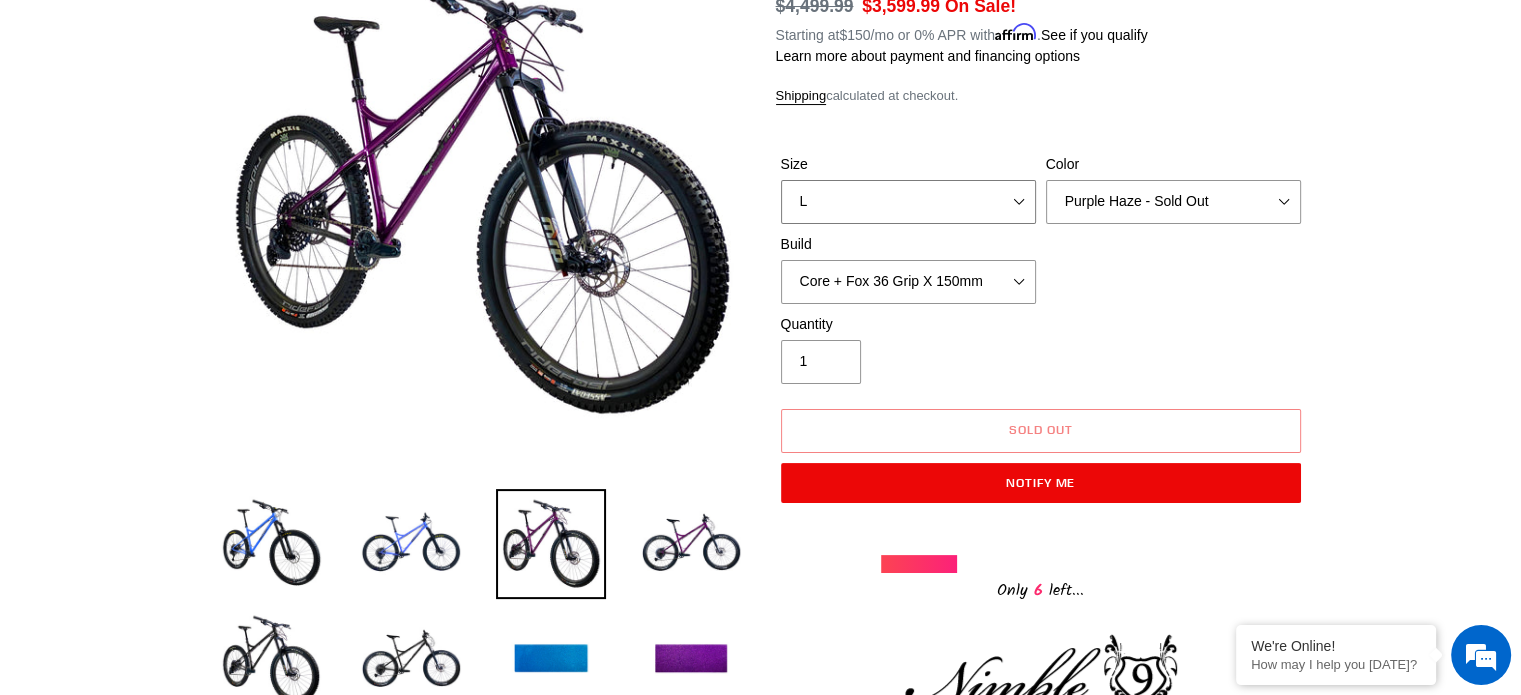 click on "S
M
L
XL" at bounding box center [908, 202] 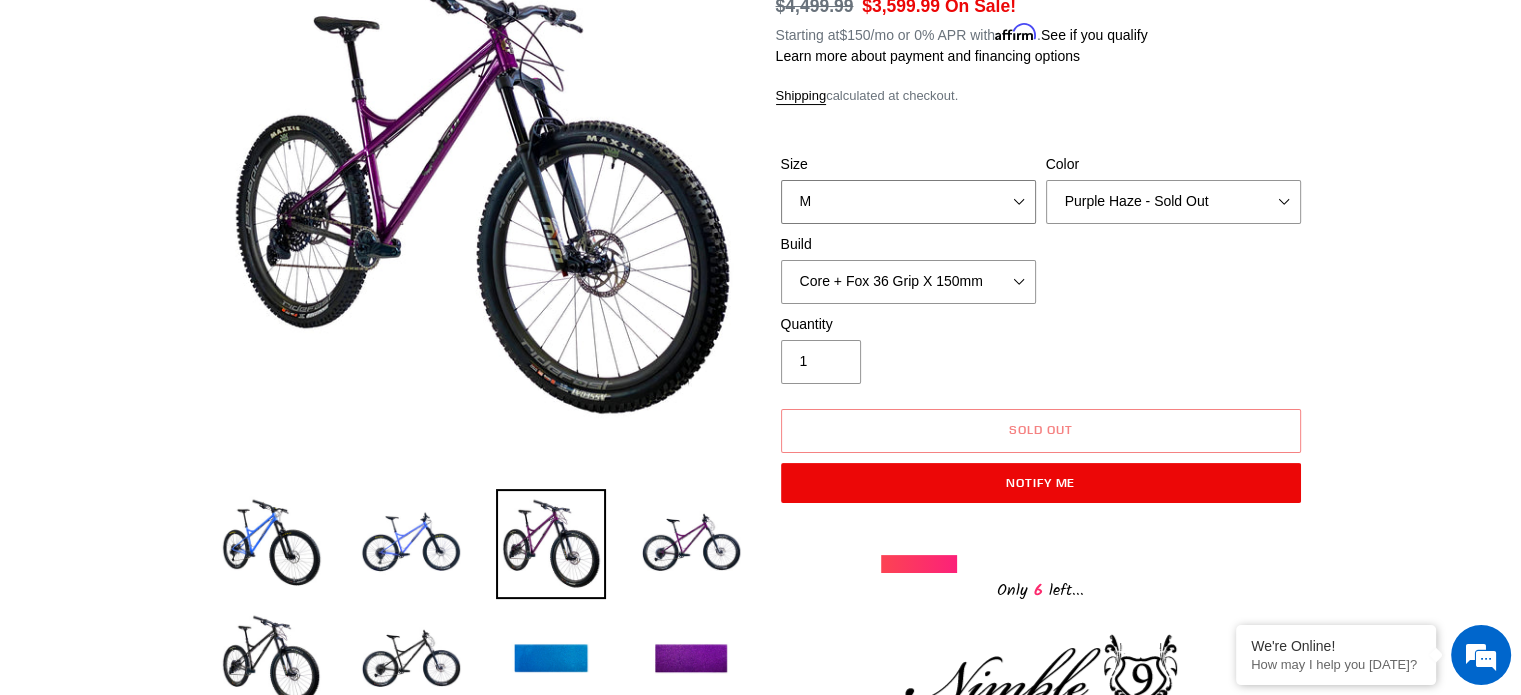 click on "S
M
L
XL" at bounding box center [908, 202] 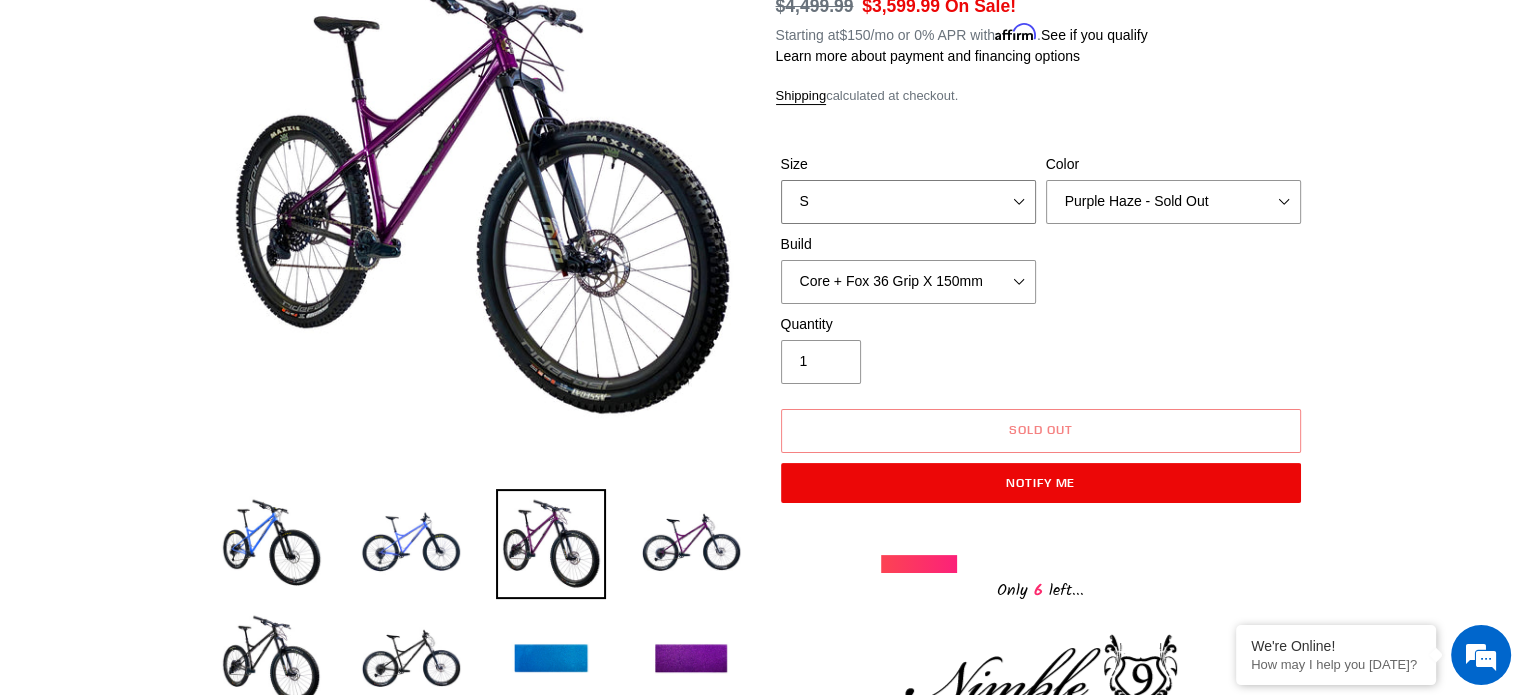 click on "S
M
L
XL" at bounding box center [908, 202] 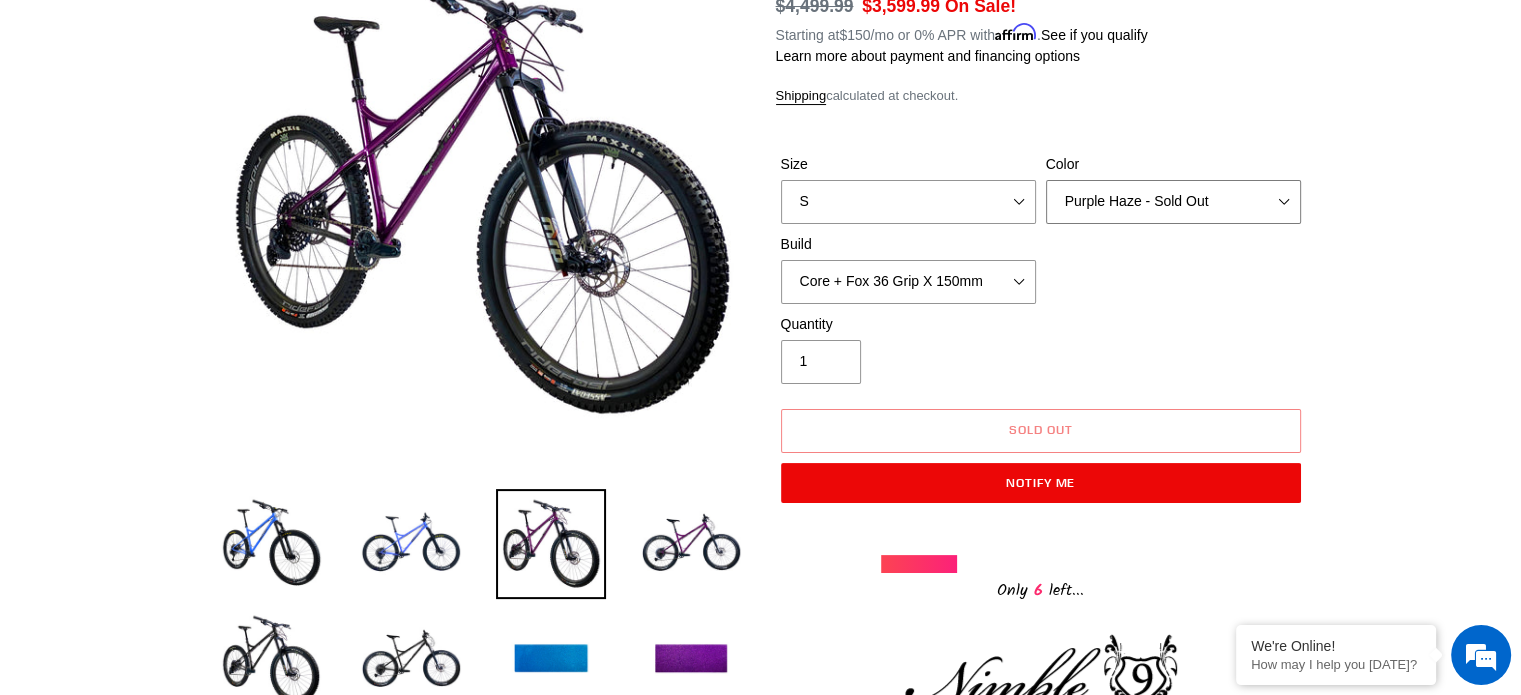 click on "Bug Zapper Blue
Purple Haze - Sold Out
Galaxy Black" at bounding box center [1173, 202] 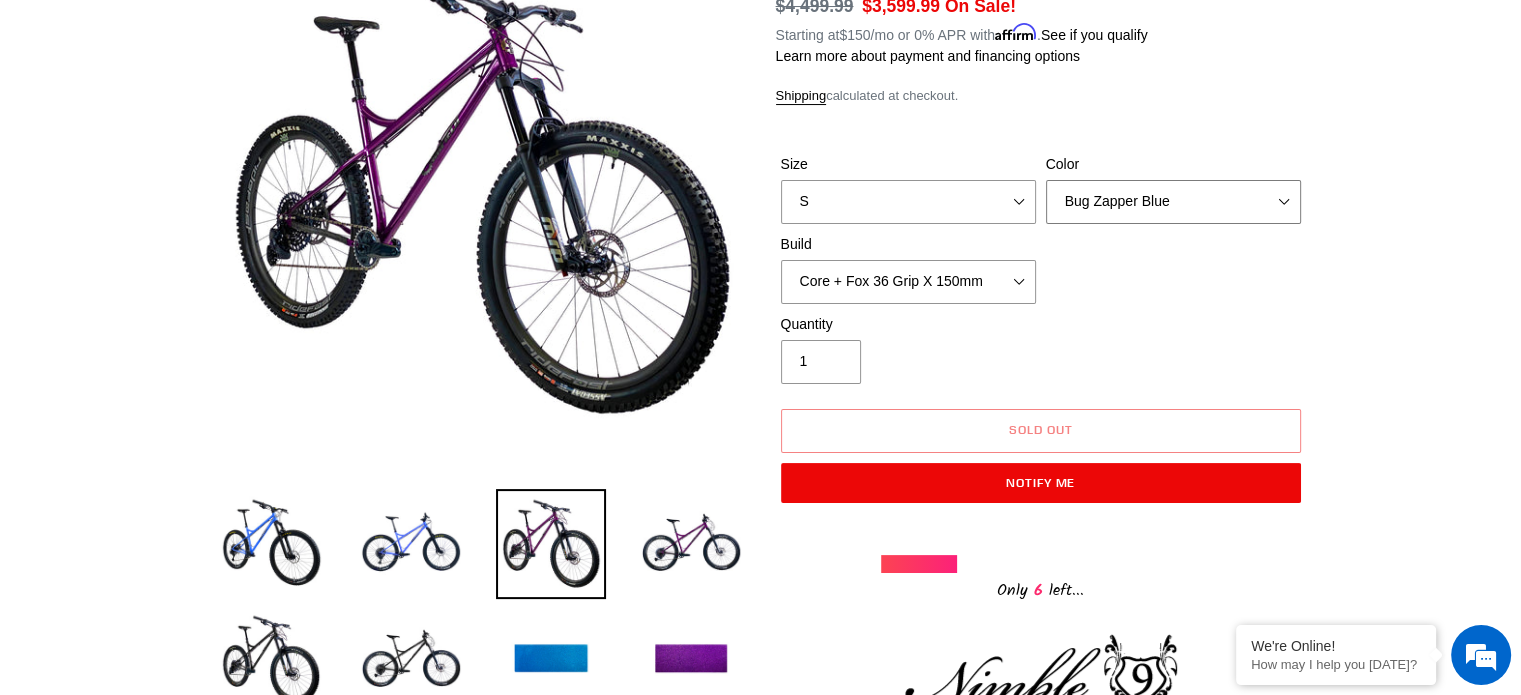 click on "Bug Zapper Blue
Purple Haze - Sold Out
Galaxy Black" at bounding box center [1173, 202] 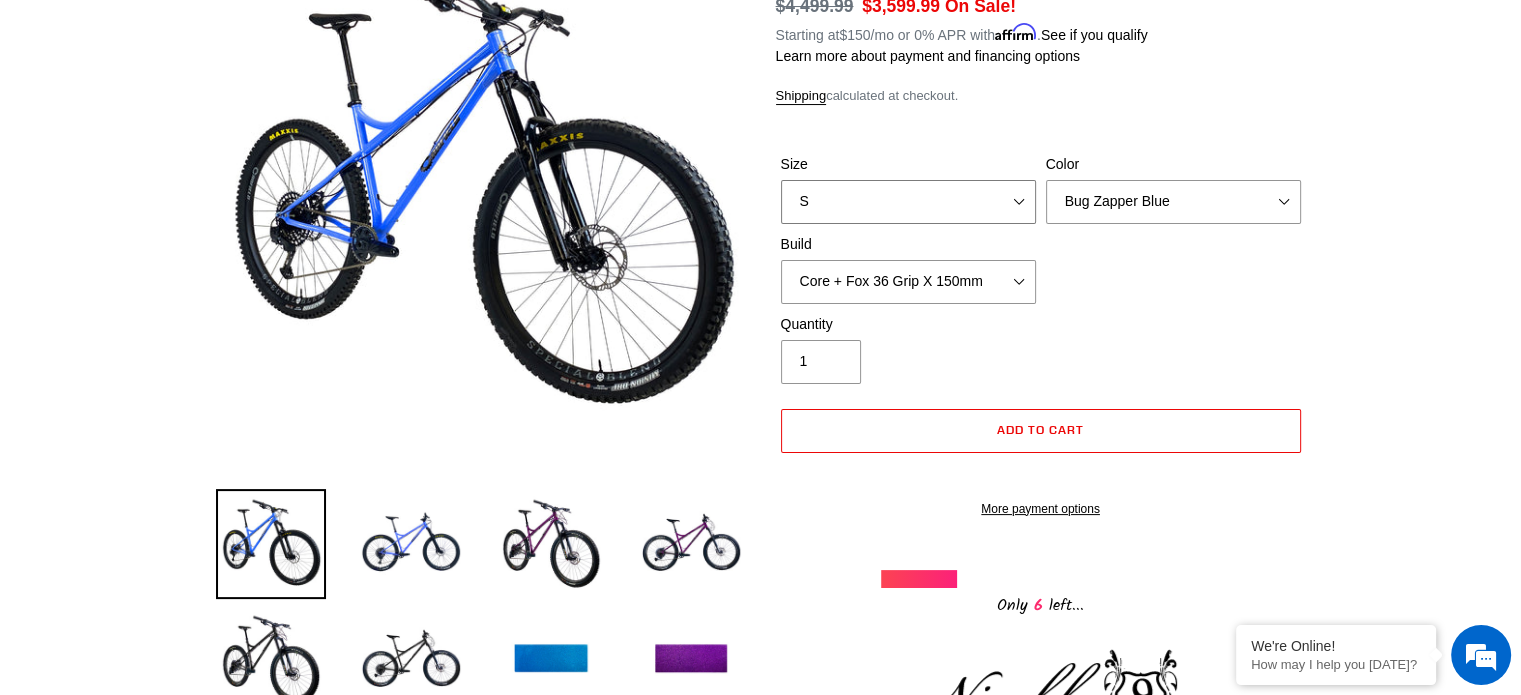 click on "S
M
L
XL" at bounding box center (908, 202) 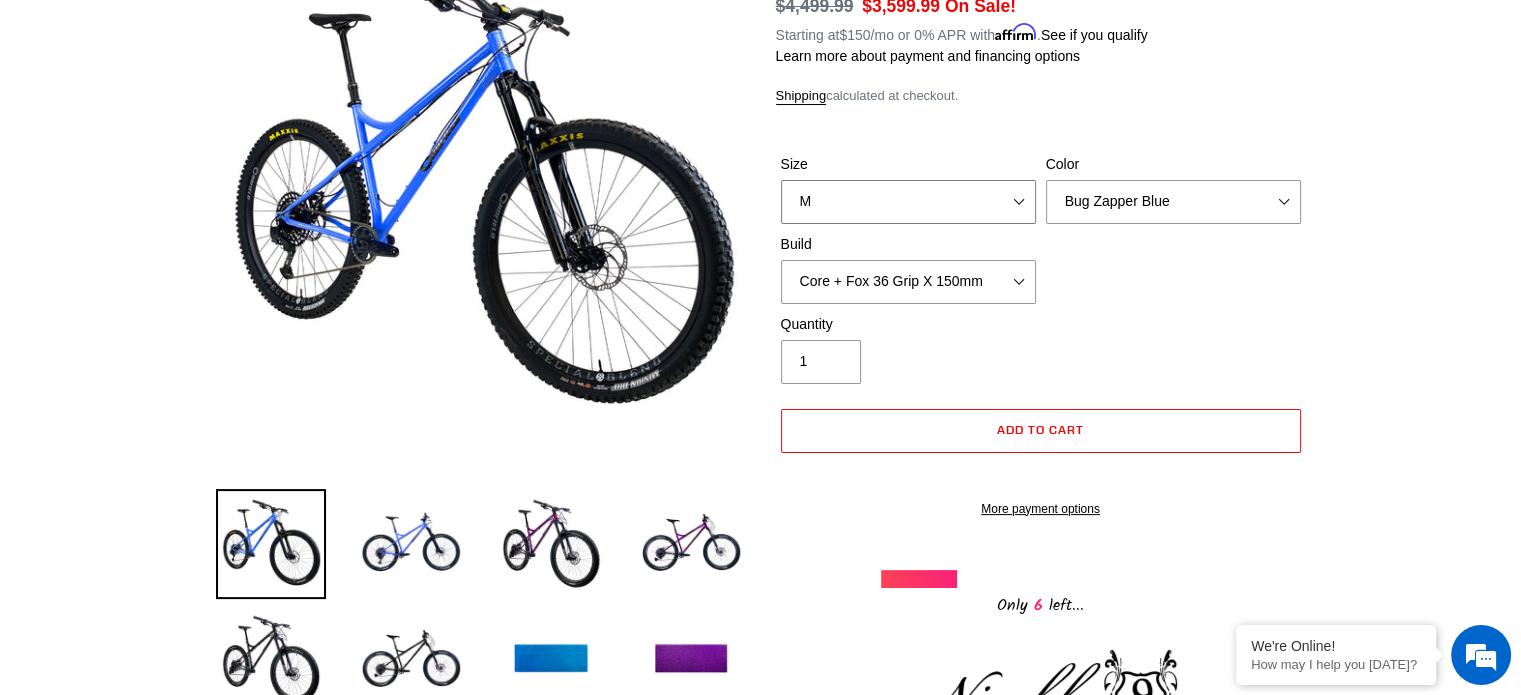 click on "S
M
L
XL" at bounding box center [908, 202] 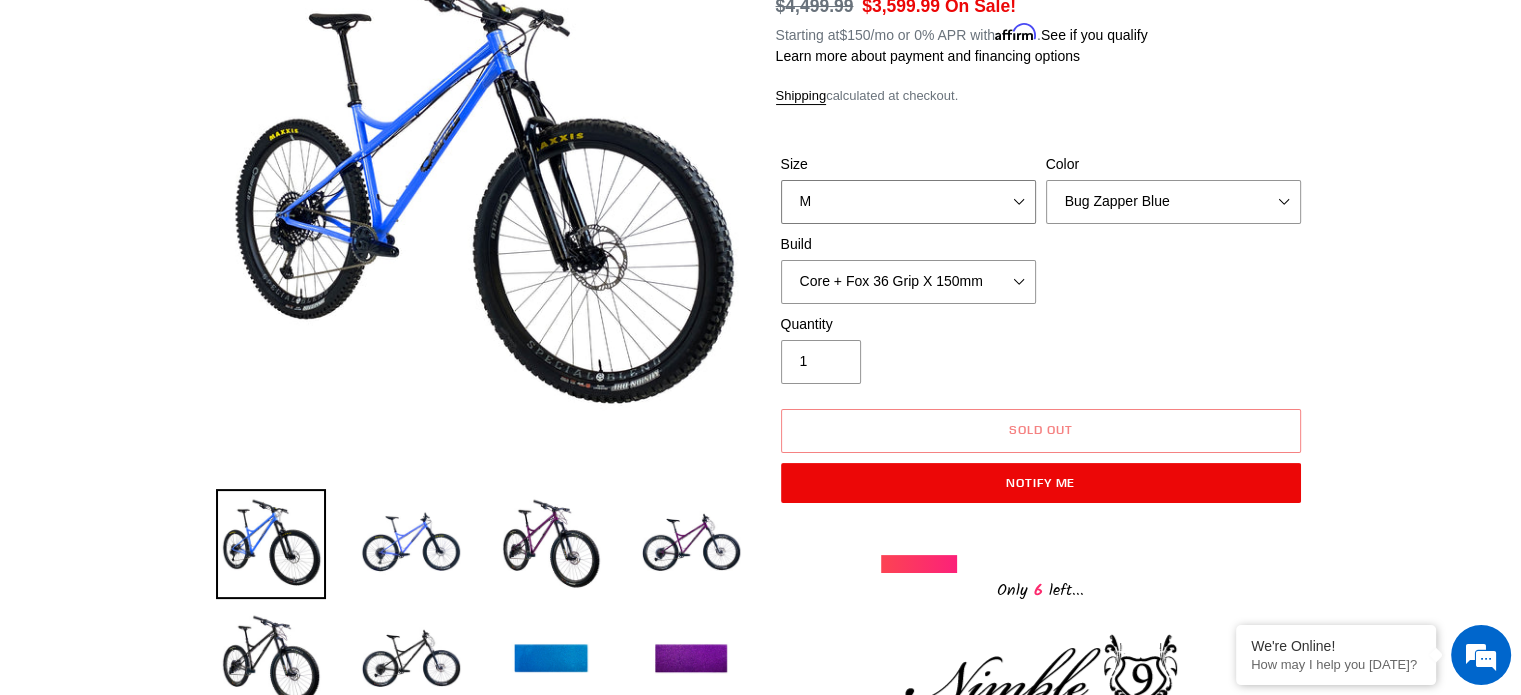 click on "S
M
L
XL" at bounding box center (908, 202) 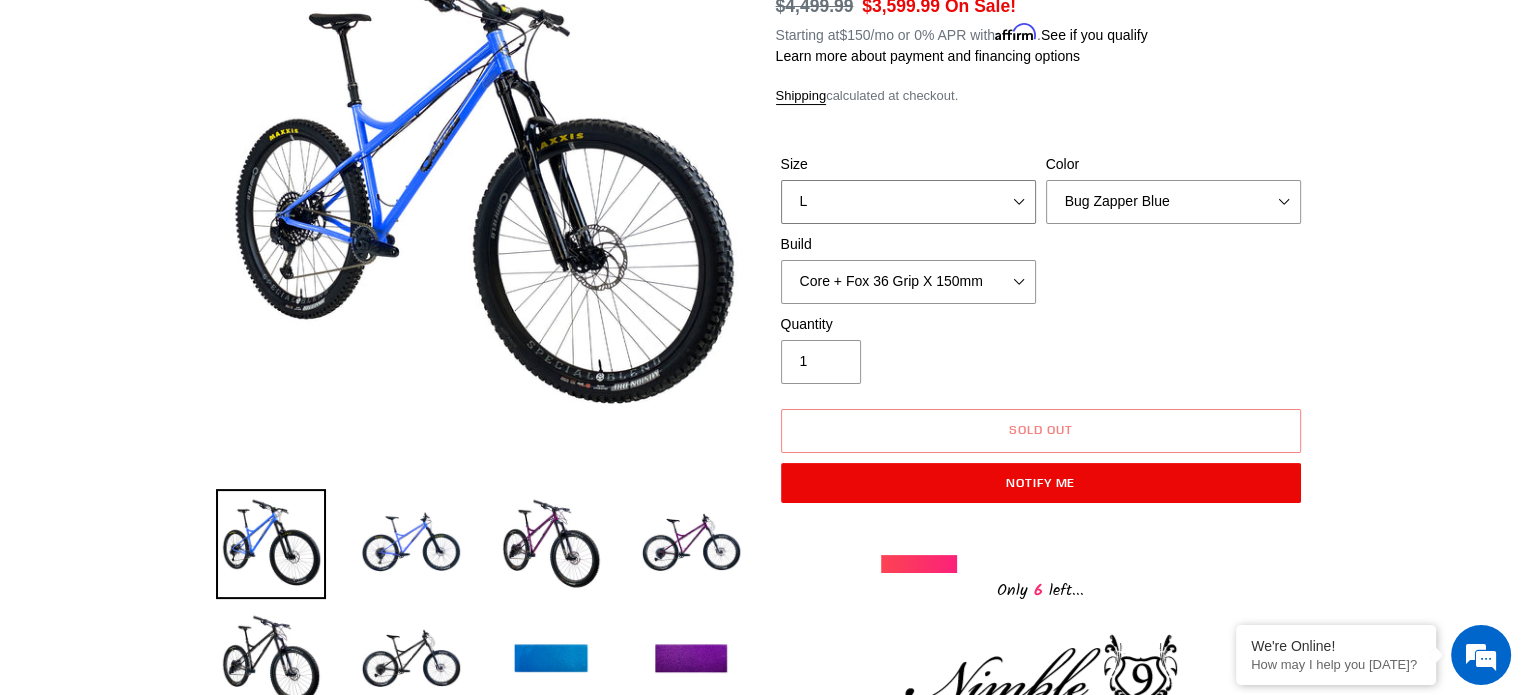click on "S
M
L
XL" at bounding box center (908, 202) 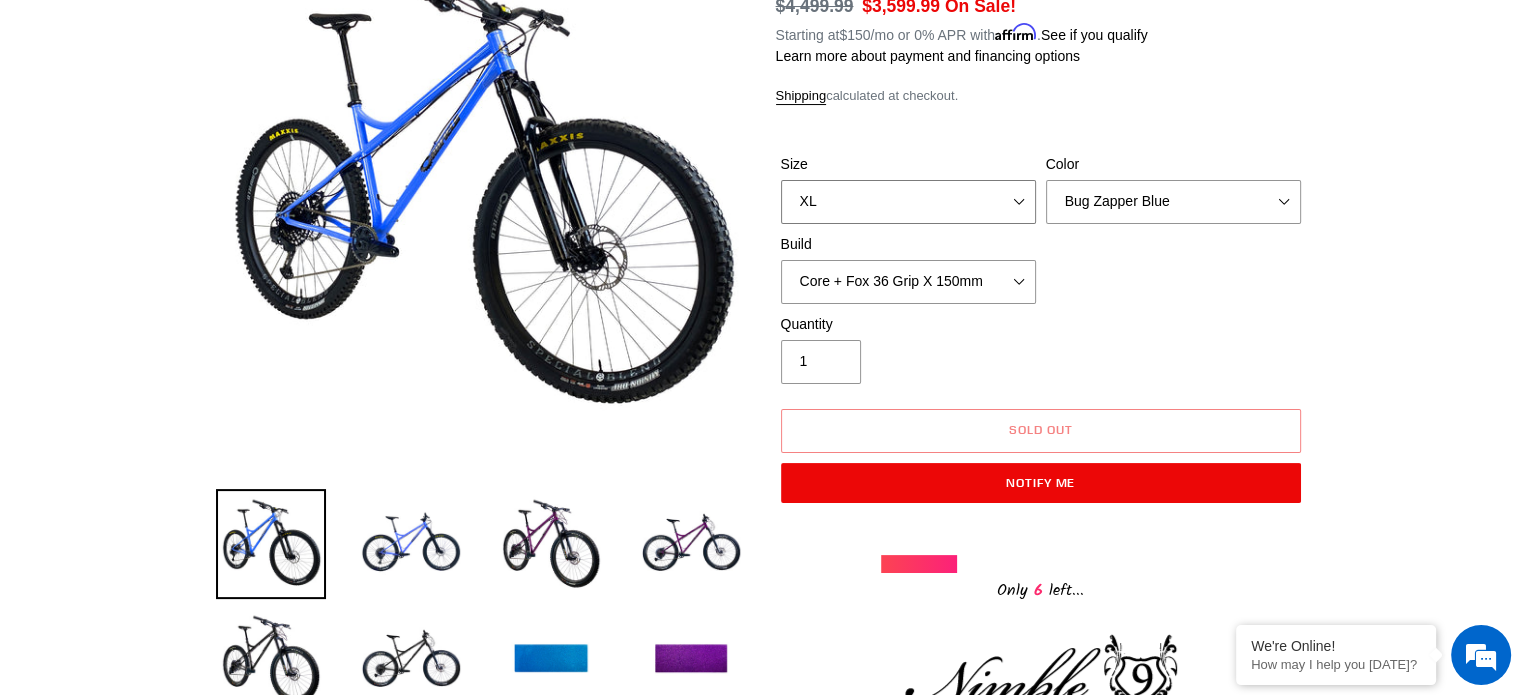 click on "S
M
L
XL" at bounding box center (908, 202) 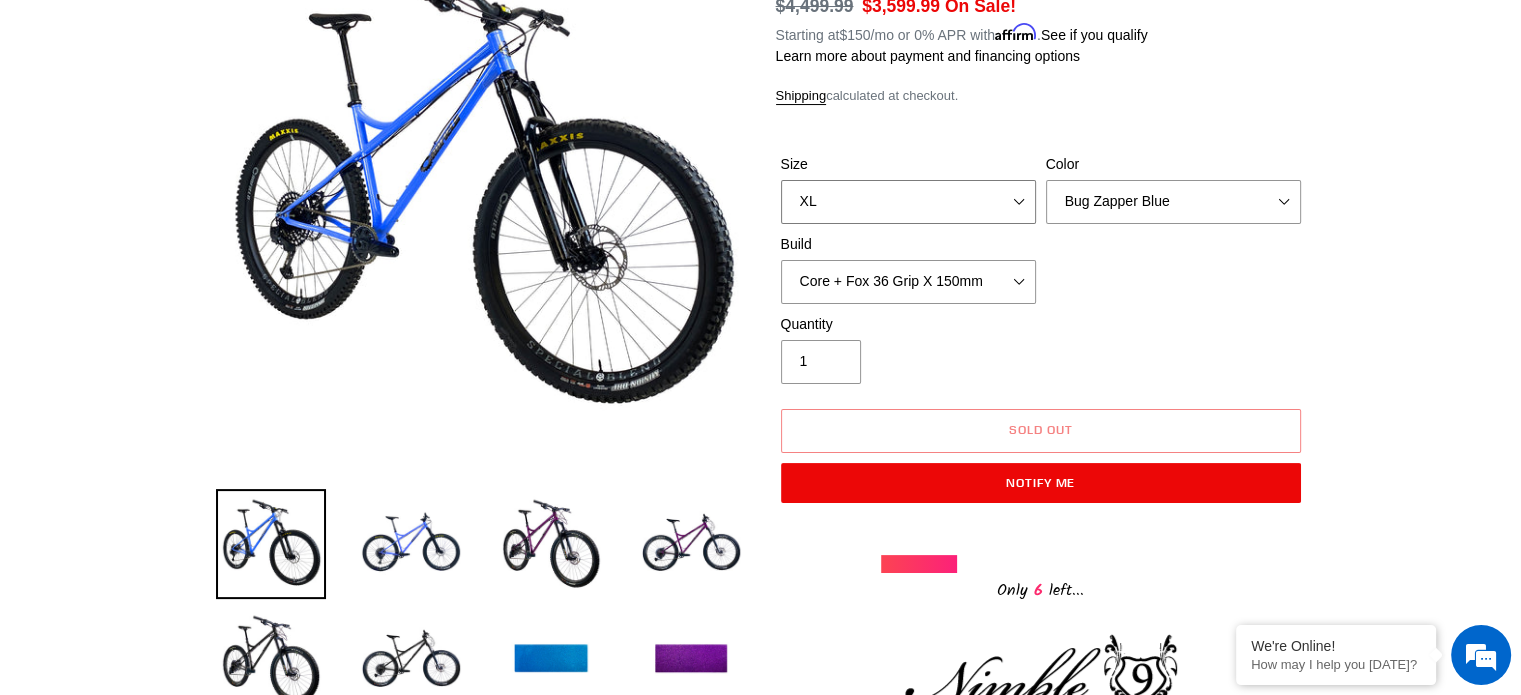 click on "S
M
L
XL" at bounding box center (908, 202) 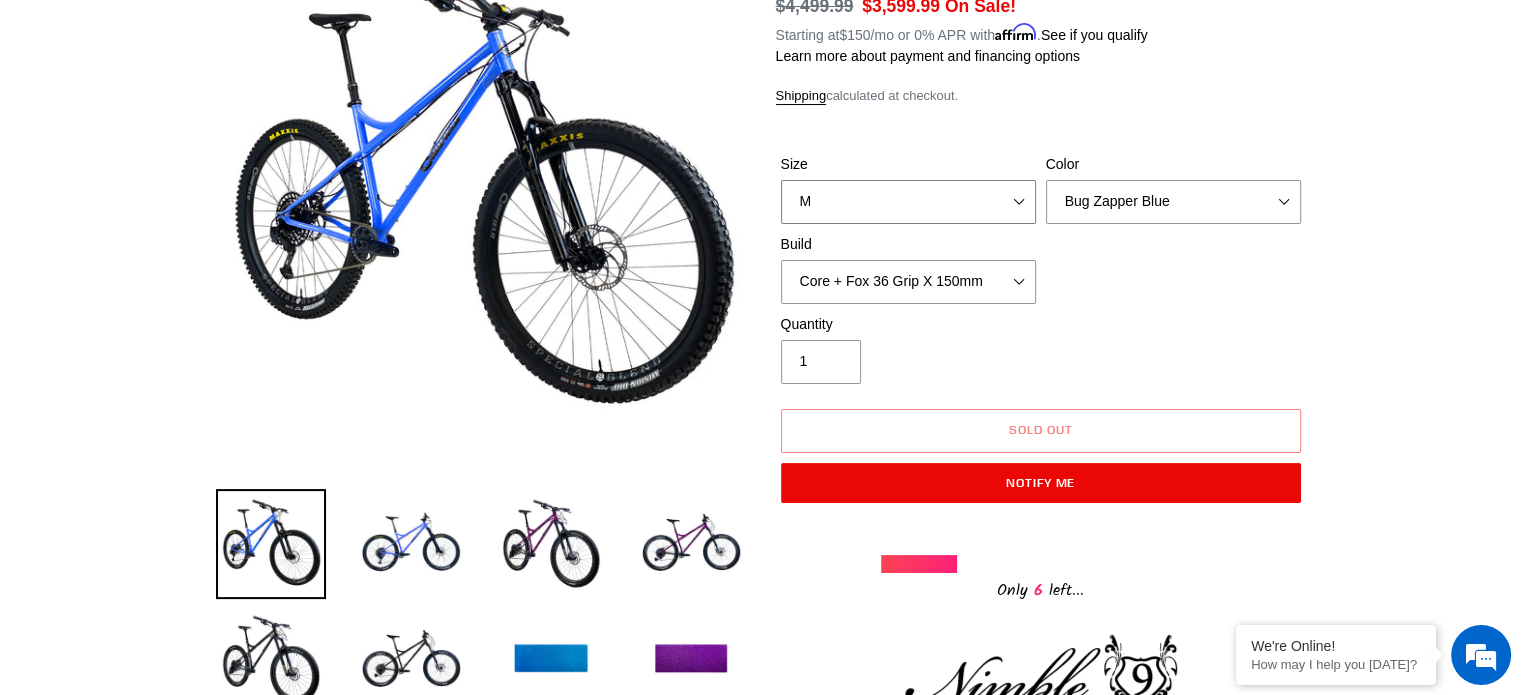 click on "S
M
L
XL" at bounding box center (908, 202) 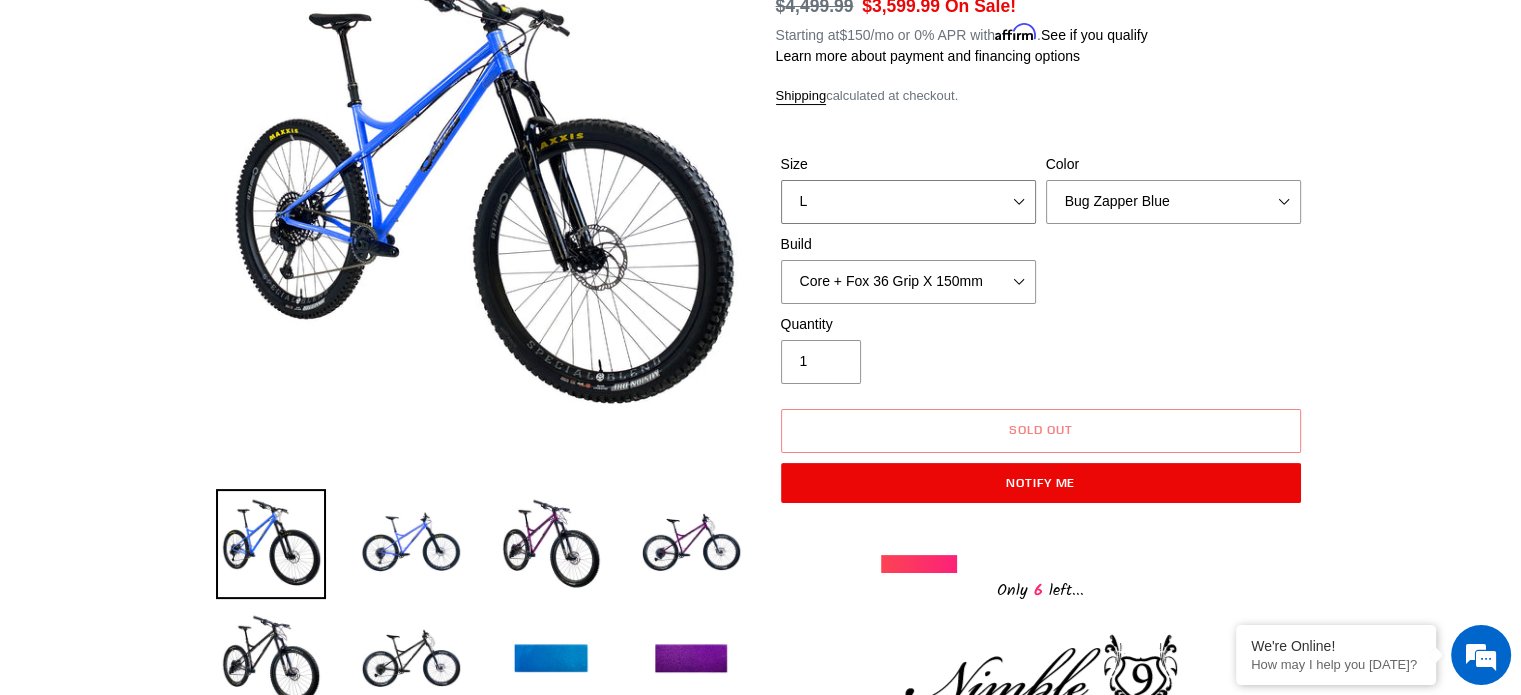 click on "S
M
L
XL" at bounding box center [908, 202] 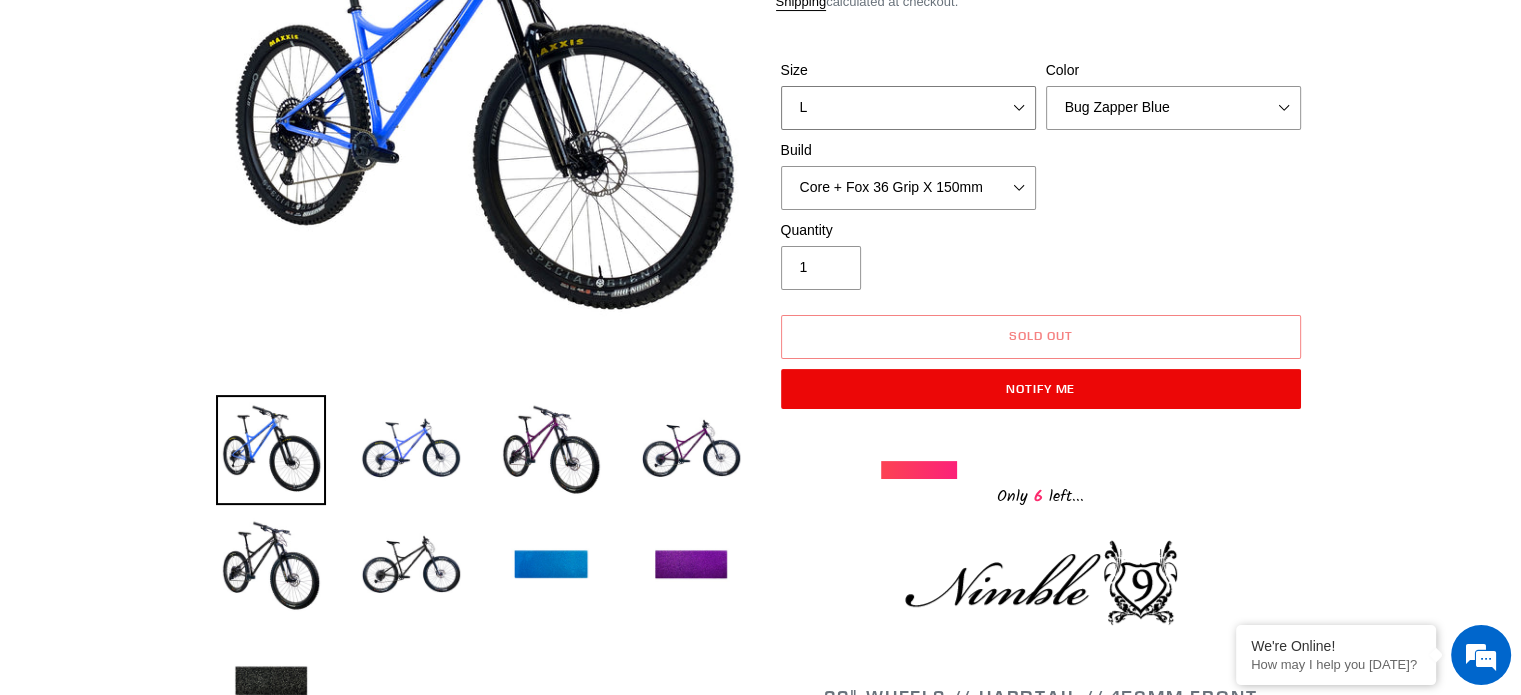 scroll, scrollTop: 400, scrollLeft: 0, axis: vertical 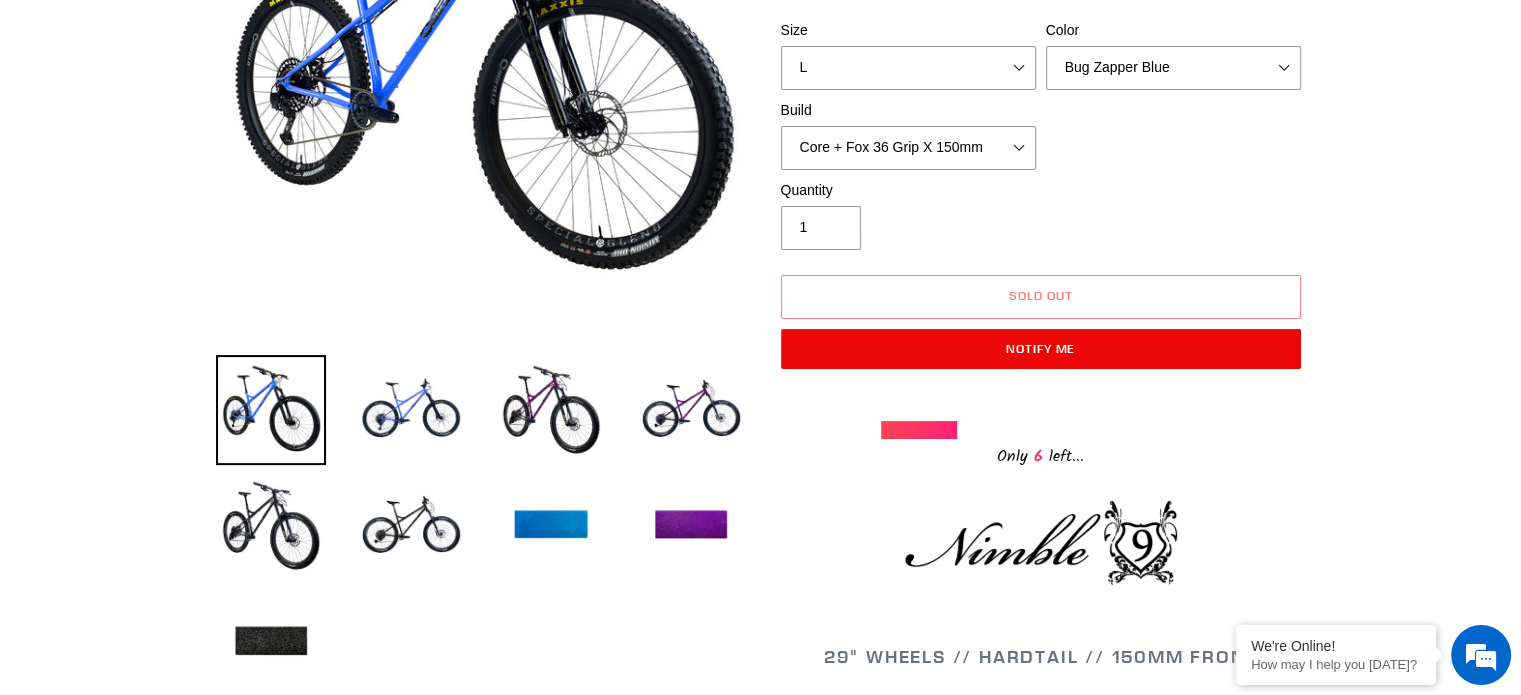 click at bounding box center (919, 430) 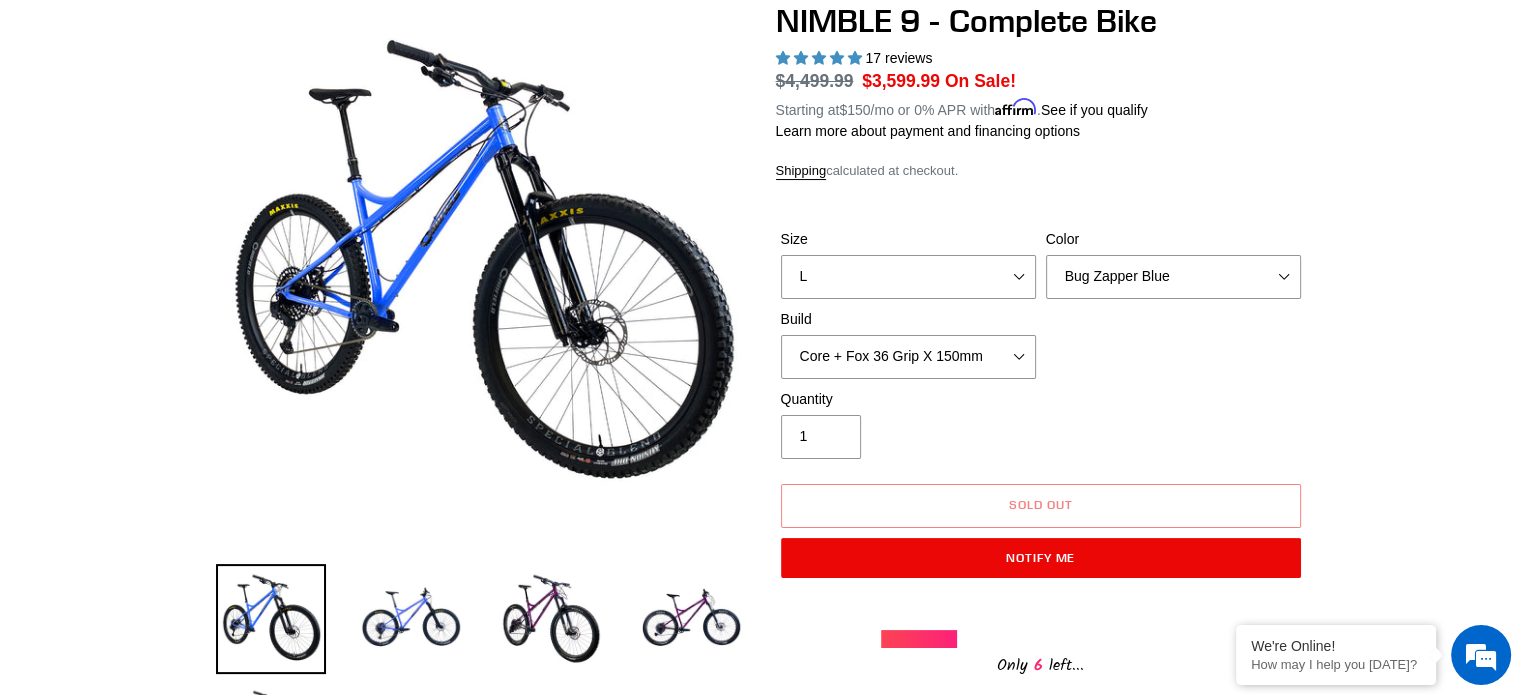 scroll, scrollTop: 133, scrollLeft: 0, axis: vertical 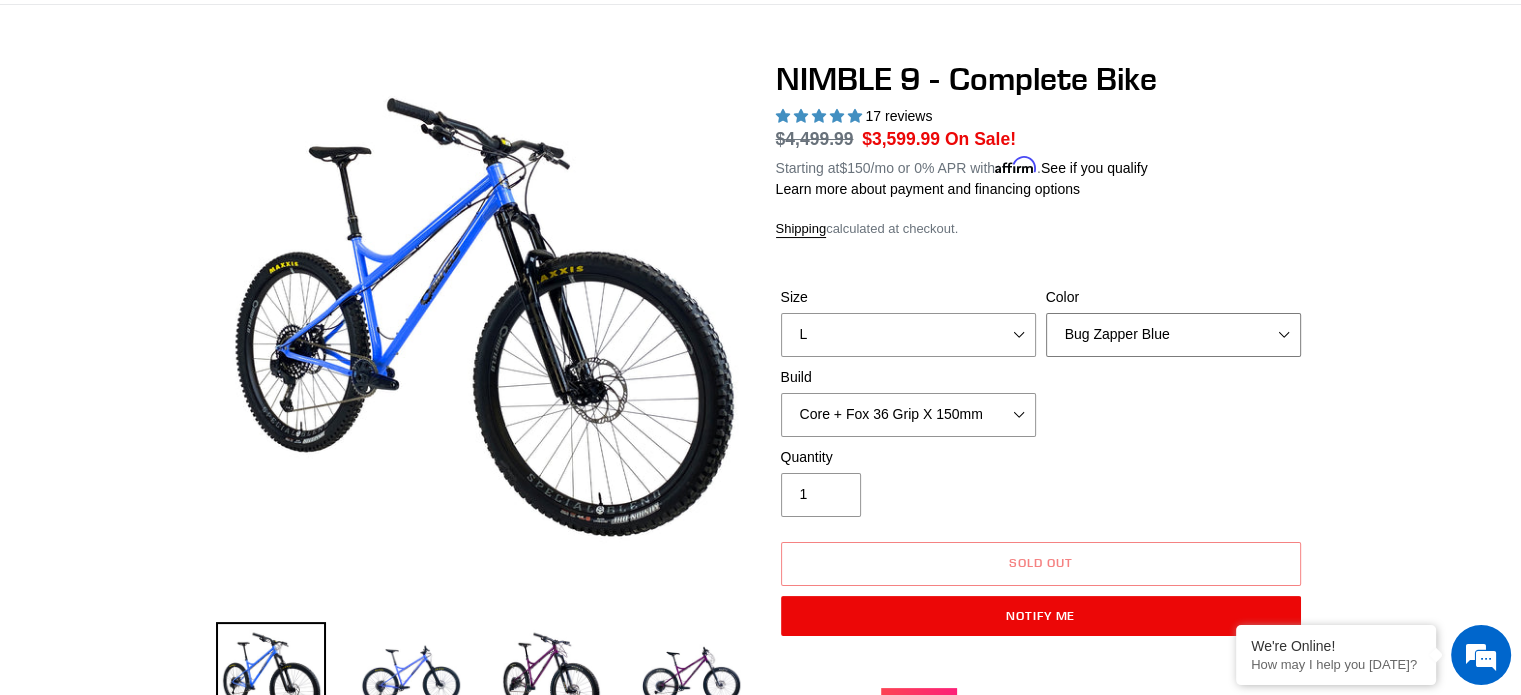 click on "Bug Zapper Blue
Purple Haze - Sold Out
Galaxy Black" at bounding box center [1173, 335] 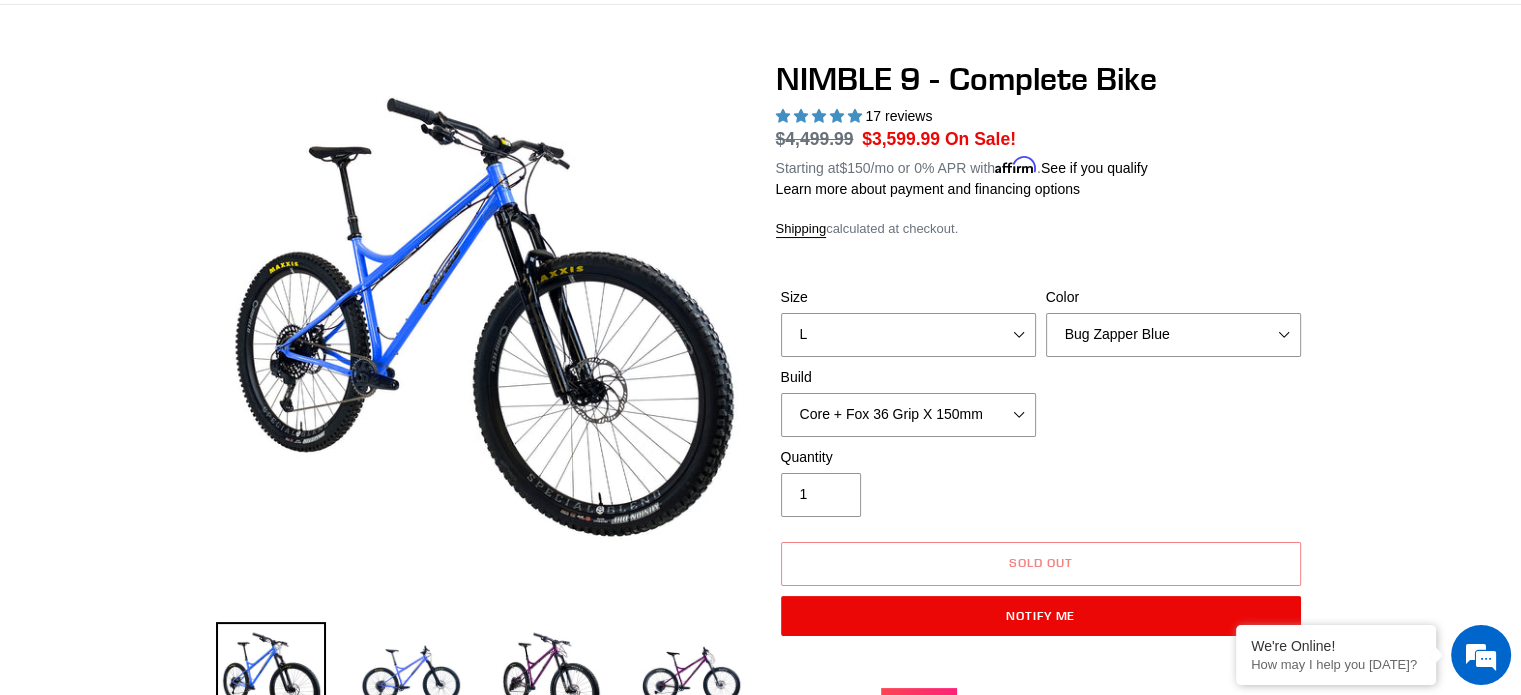 click at bounding box center (760, 1651) 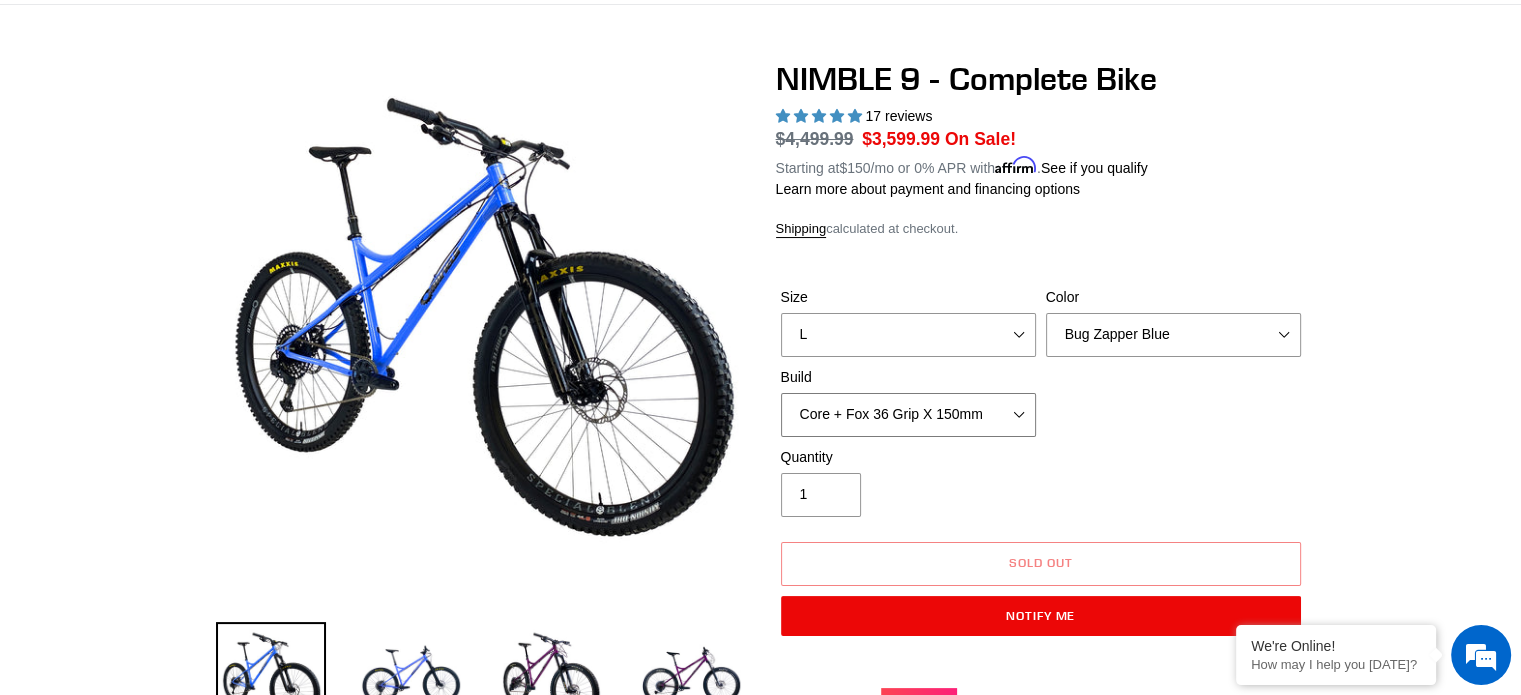 click on "Core + Fox 36 Grip X 150mm
Pro  + Fox 36 Grip X 150mm
Core + RockShox Lyrik Ultimate 150mm
Pro + RockShox Lyrik Ultimate 150mm" at bounding box center [908, 415] 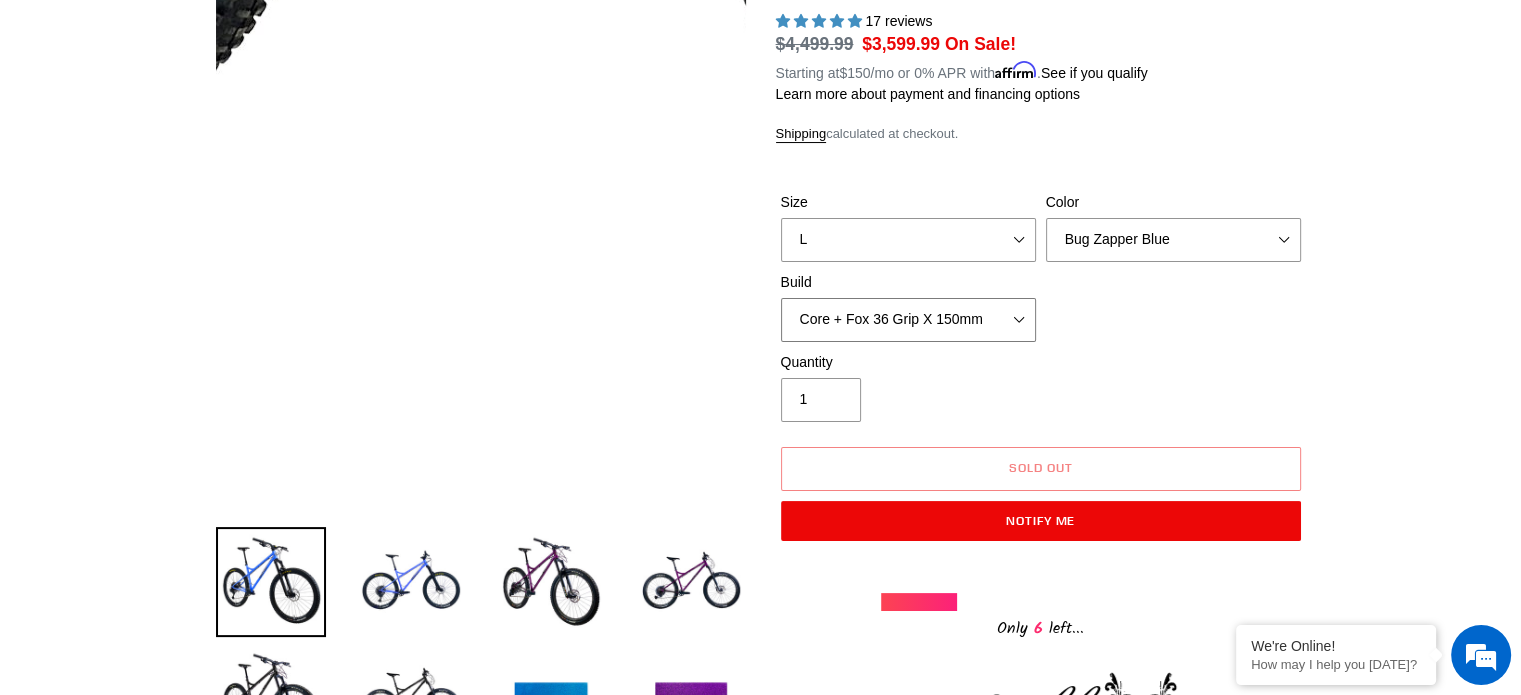 scroll, scrollTop: 266, scrollLeft: 0, axis: vertical 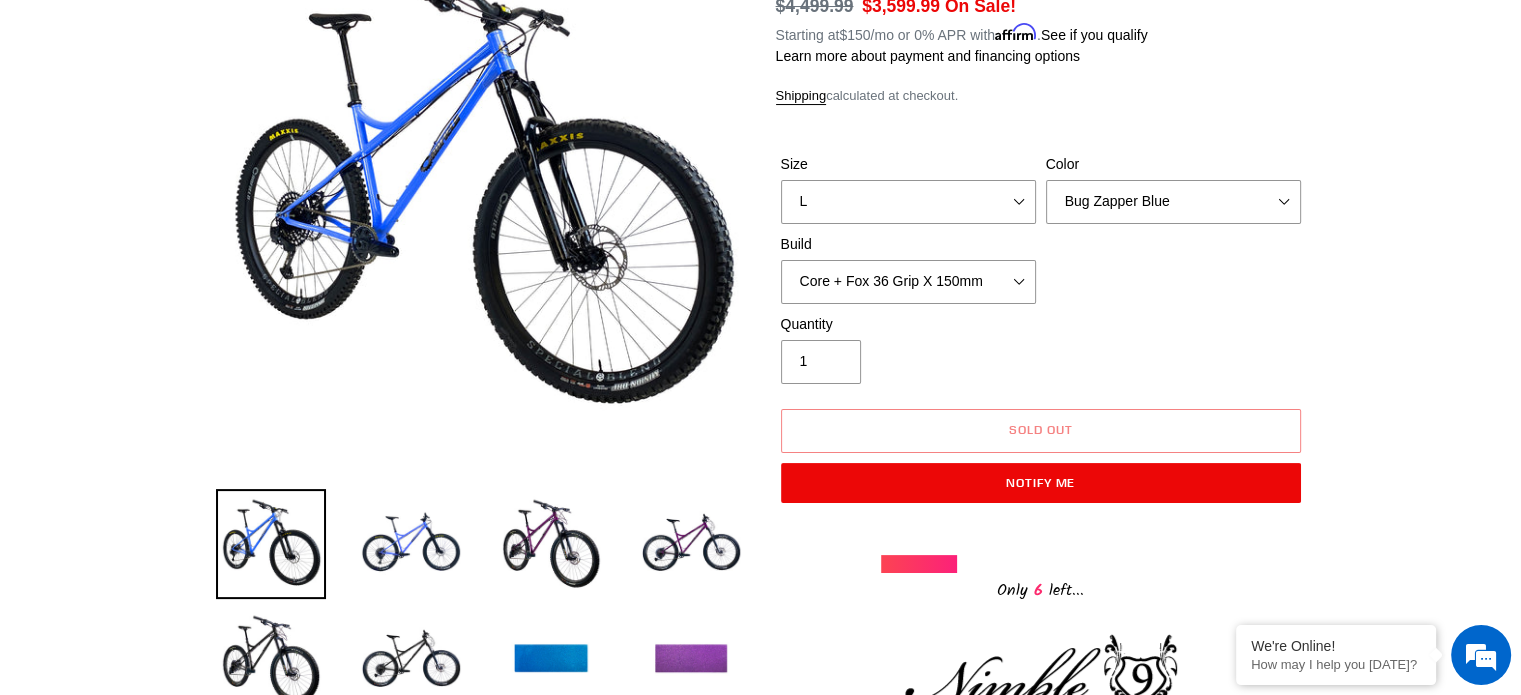click at bounding box center [691, 660] 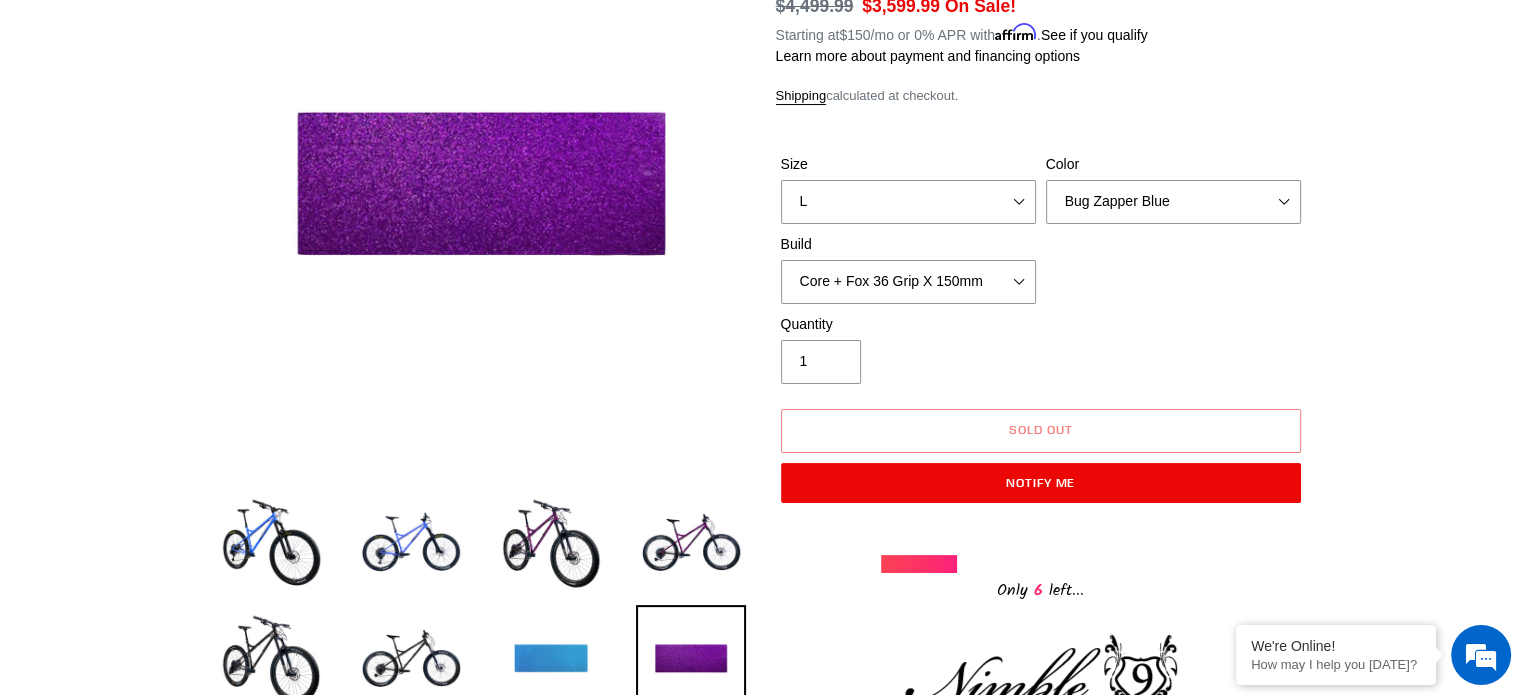 click at bounding box center (551, 660) 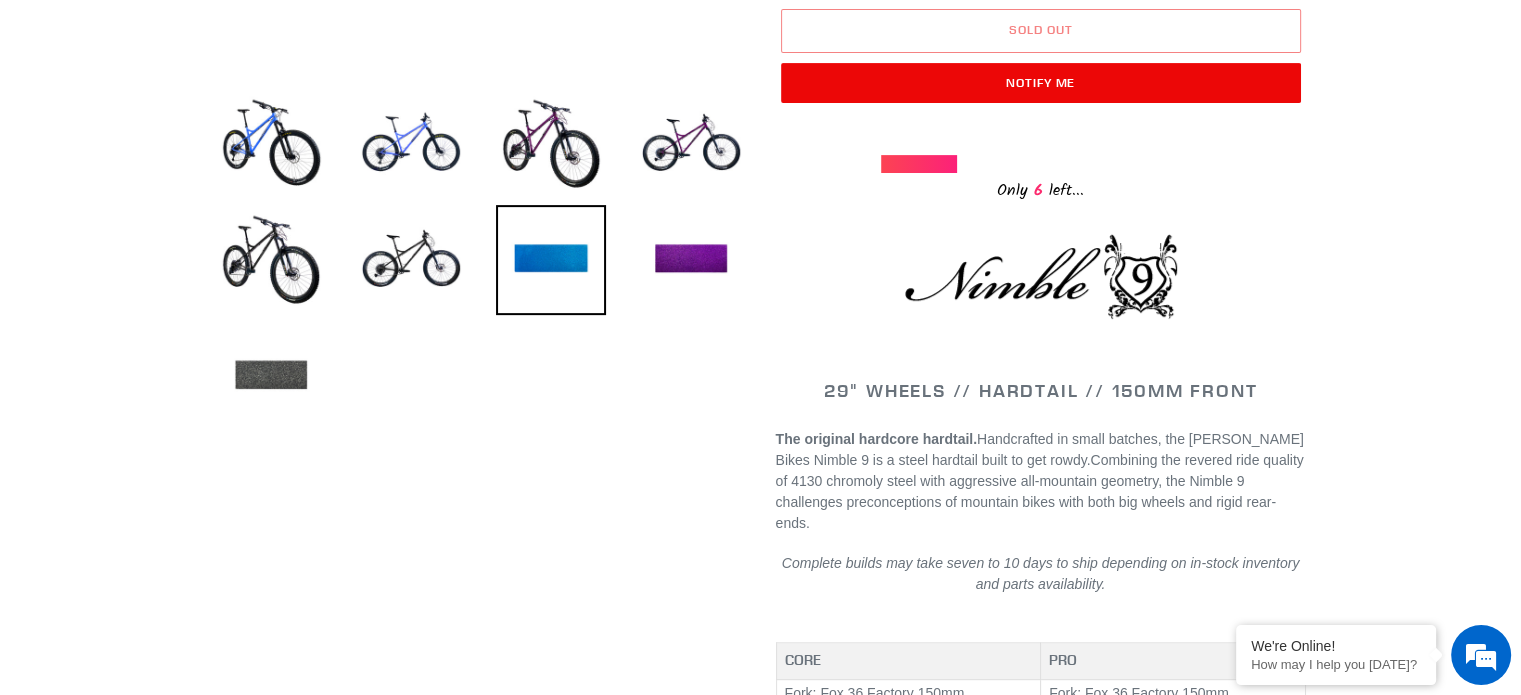 click at bounding box center [271, 376] 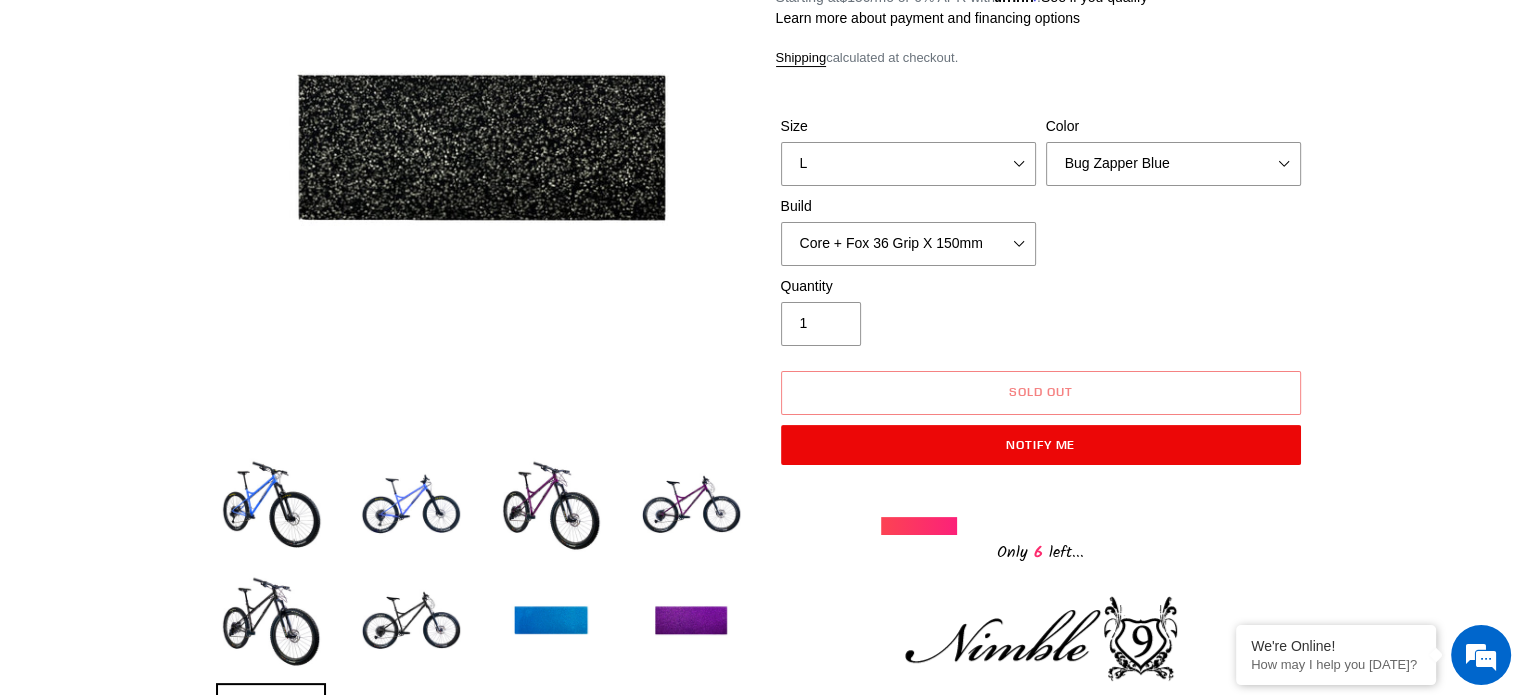 scroll, scrollTop: 266, scrollLeft: 0, axis: vertical 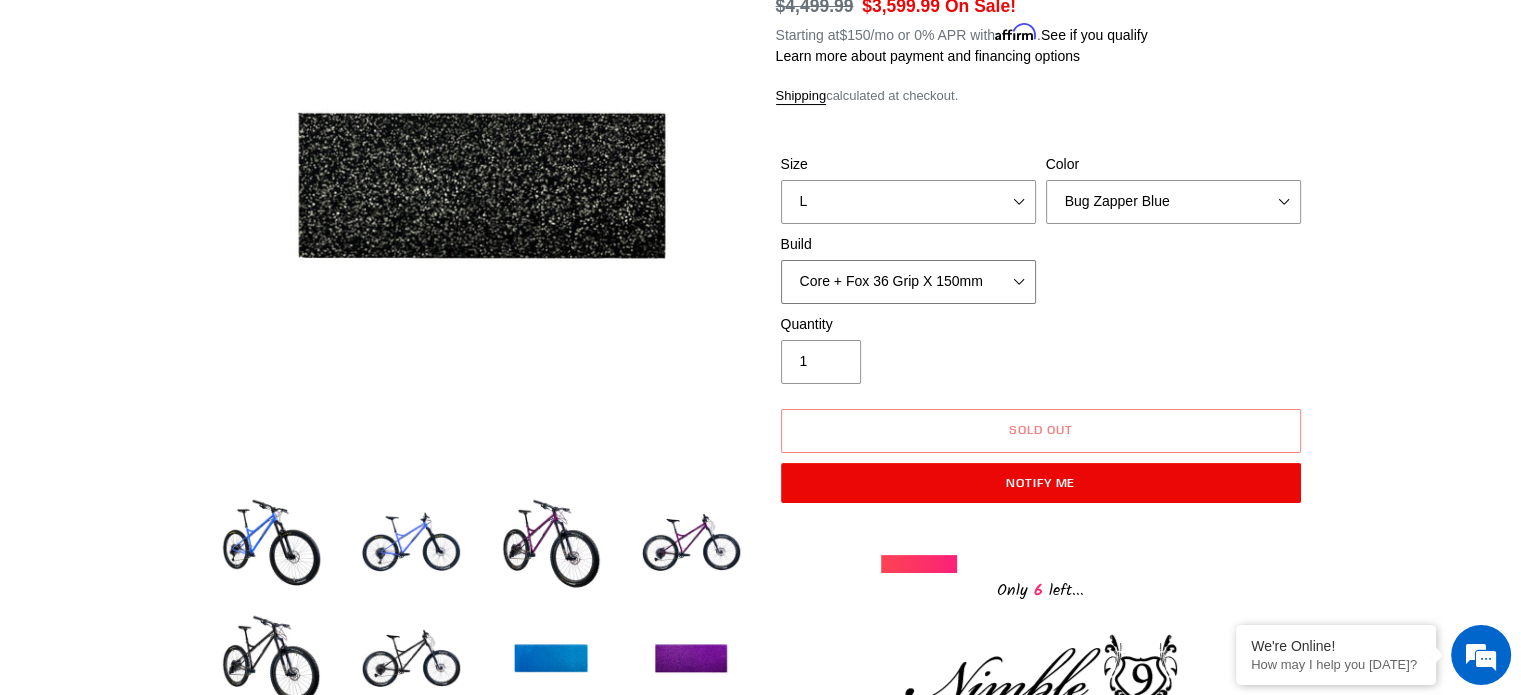 click on "Core + Fox 36 Grip X 150mm
Pro  + Fox 36 Grip X 150mm
Core + RockShox Lyrik Ultimate 150mm
Pro + RockShox Lyrik Ultimate 150mm" at bounding box center [908, 282] 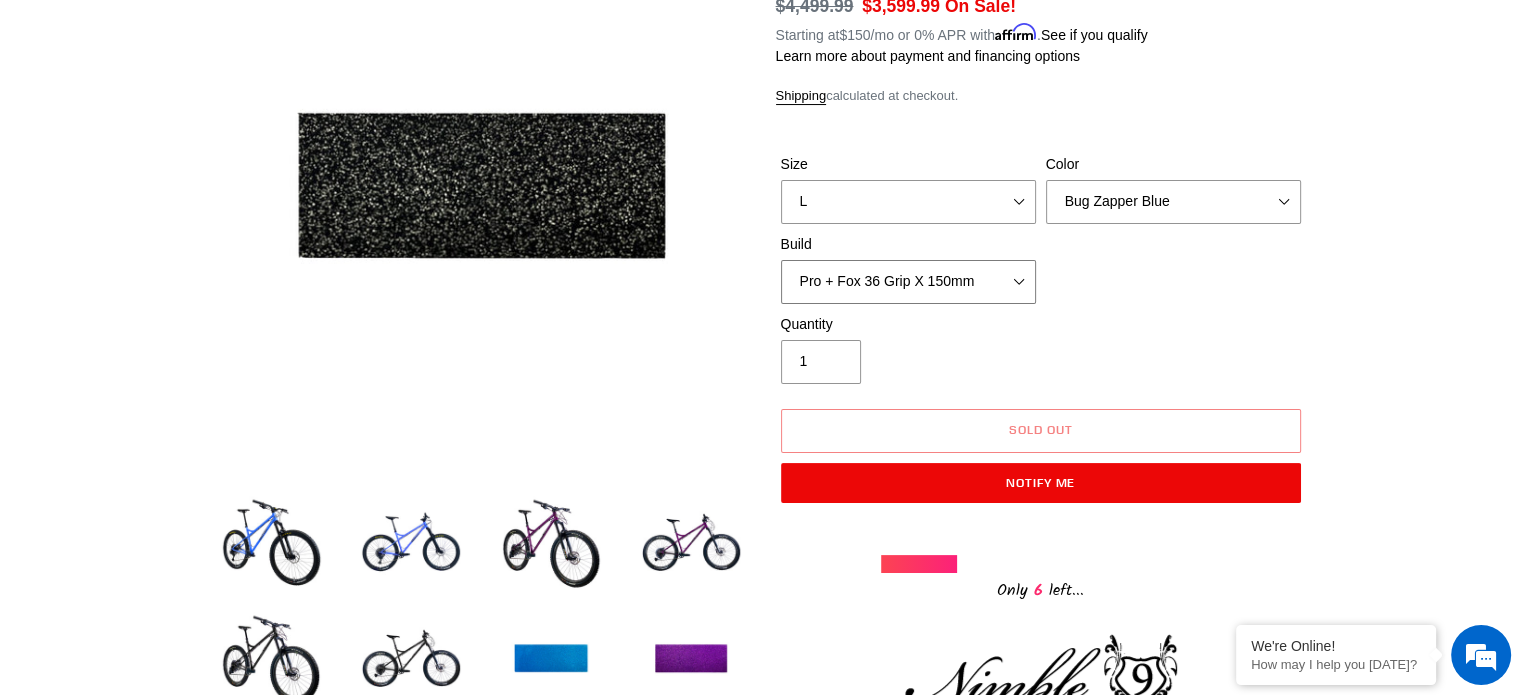 click on "Core + Fox 36 Grip X 150mm
Pro  + Fox 36 Grip X 150mm
Core + RockShox Lyrik Ultimate 150mm
Pro + RockShox Lyrik Ultimate 150mm" at bounding box center [908, 282] 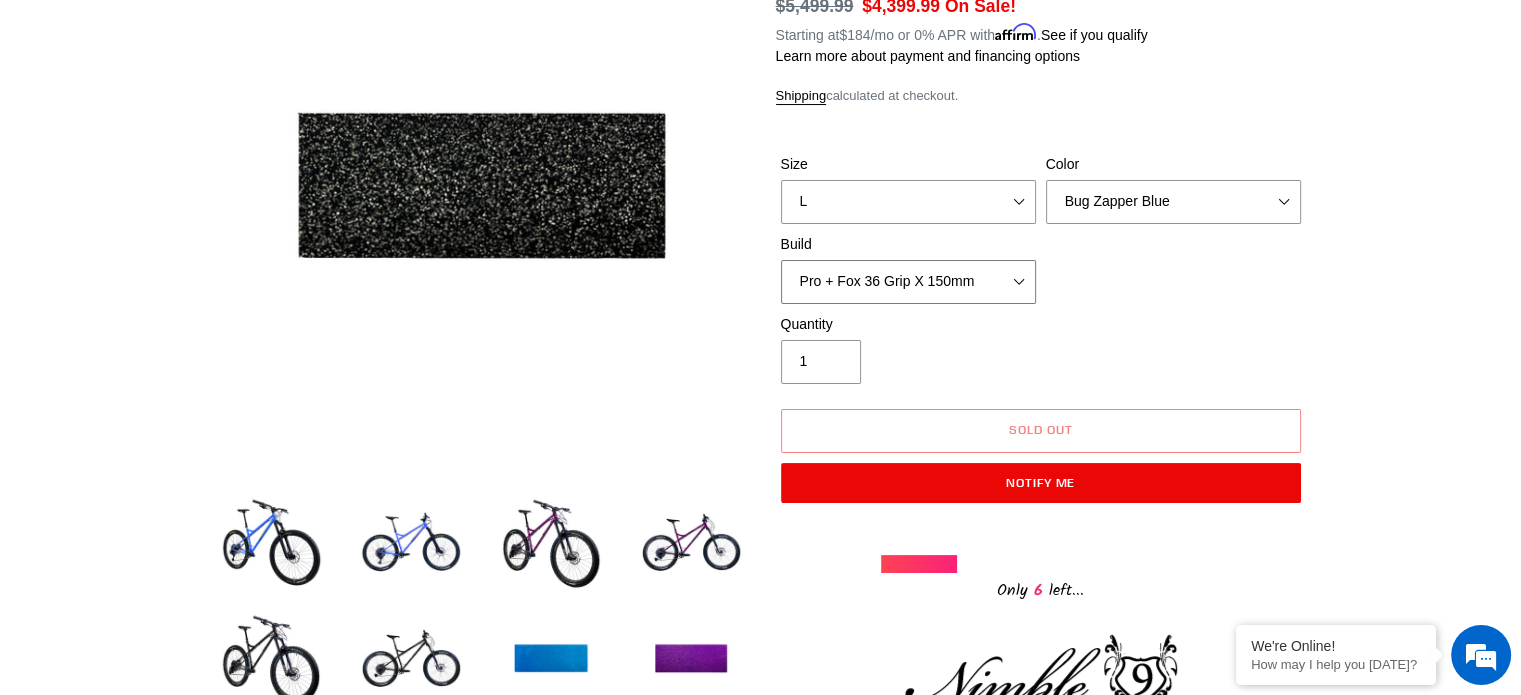 click on "Core + Fox 36 Grip X 150mm
Pro  + Fox 36 Grip X 150mm
Core + RockShox Lyrik Ultimate 150mm
Pro + RockShox Lyrik Ultimate 150mm" at bounding box center [908, 282] 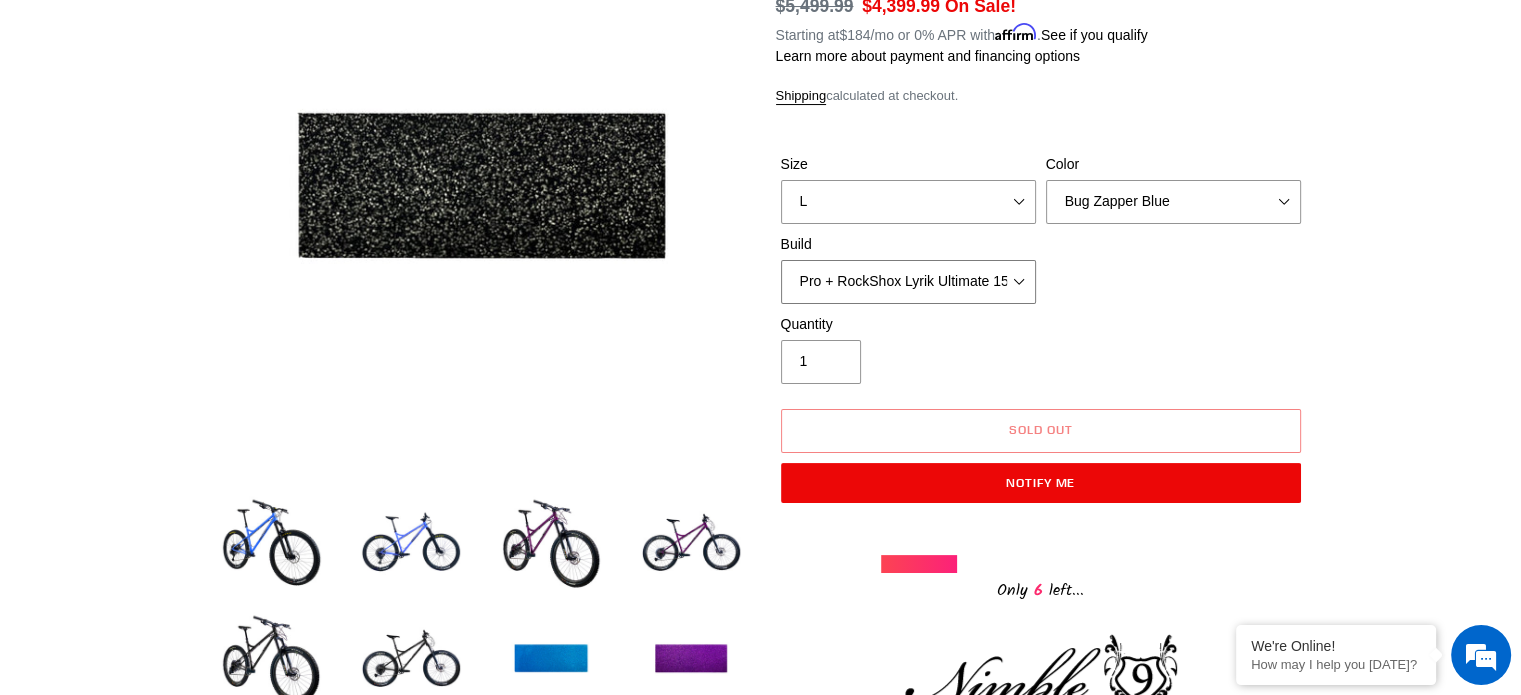 click on "Core + Fox 36 Grip X 150mm
Pro  + Fox 36 Grip X 150mm
Core + RockShox Lyrik Ultimate 150mm
Pro + RockShox Lyrik Ultimate 150mm" at bounding box center (908, 282) 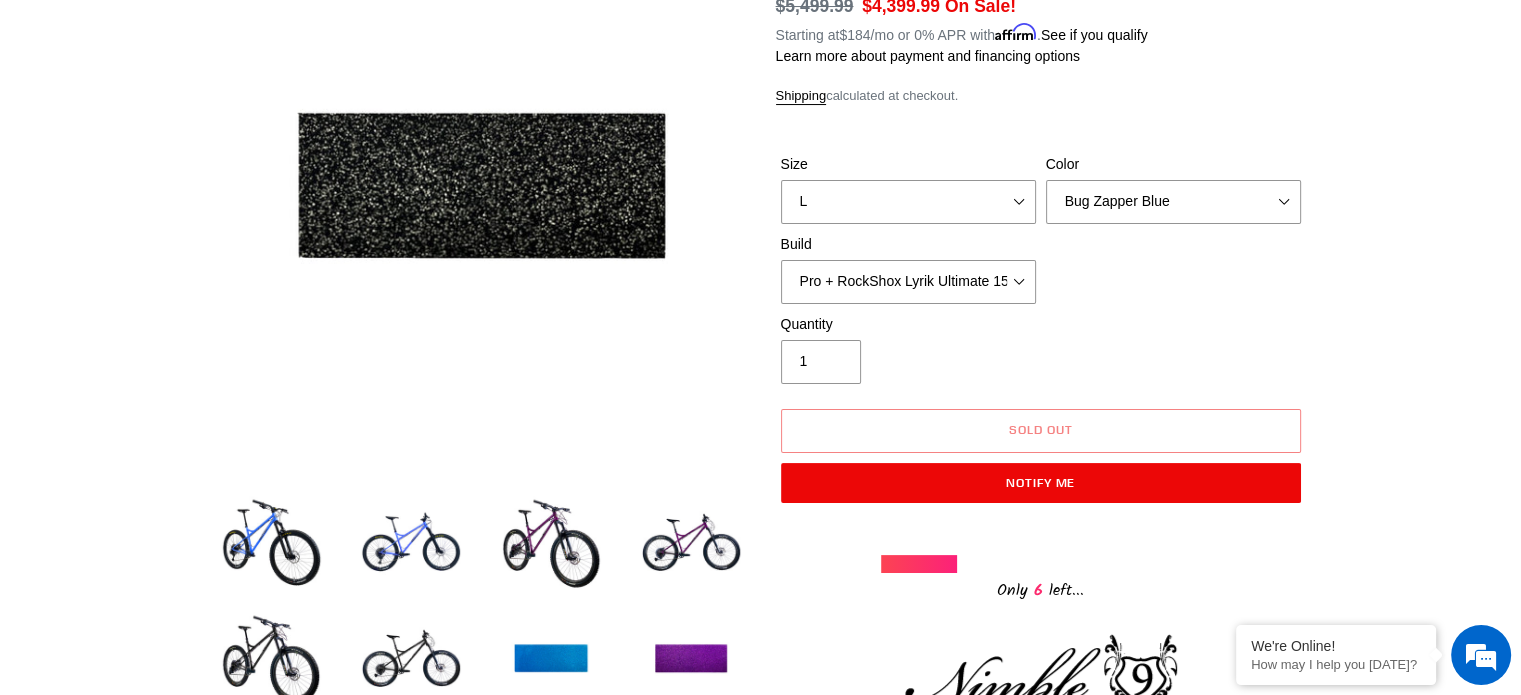 click on "Quantity
1" at bounding box center [1041, 354] 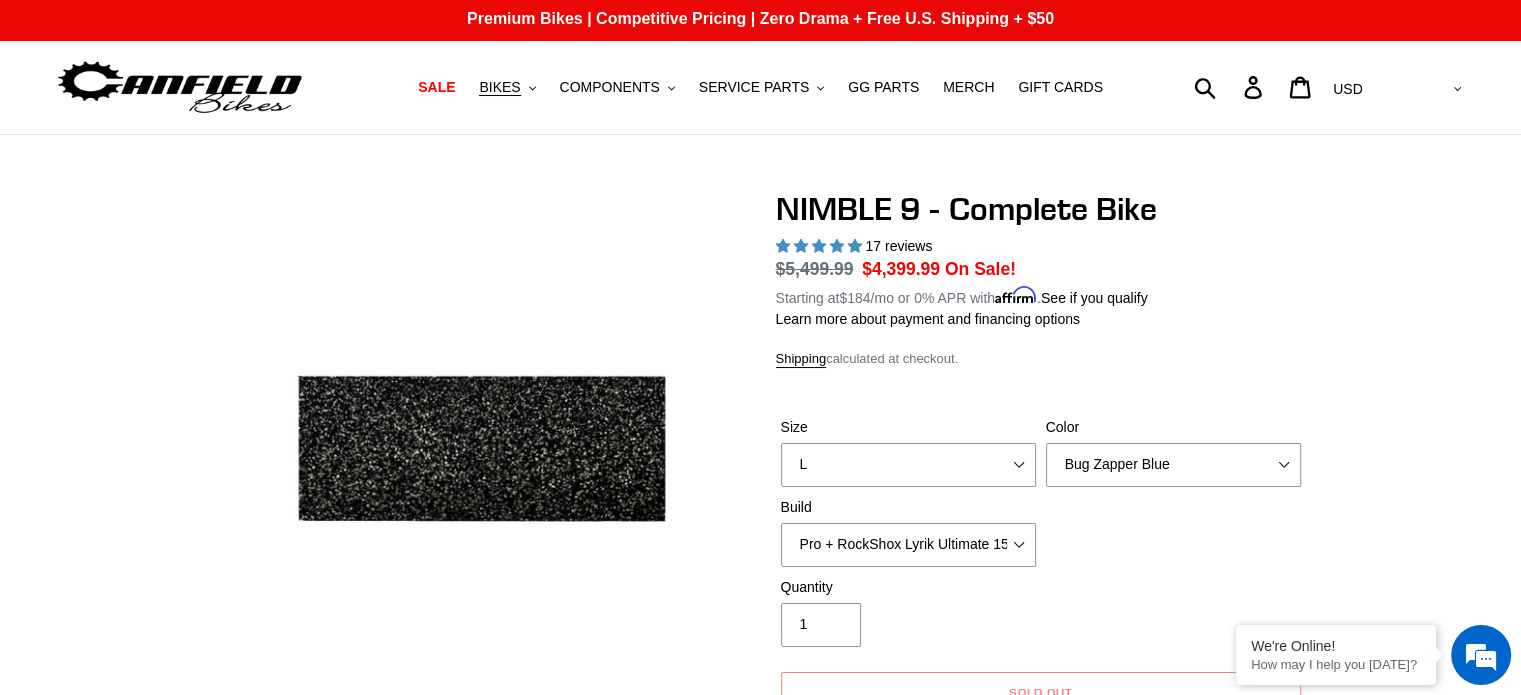 scroll, scrollTop: 0, scrollLeft: 0, axis: both 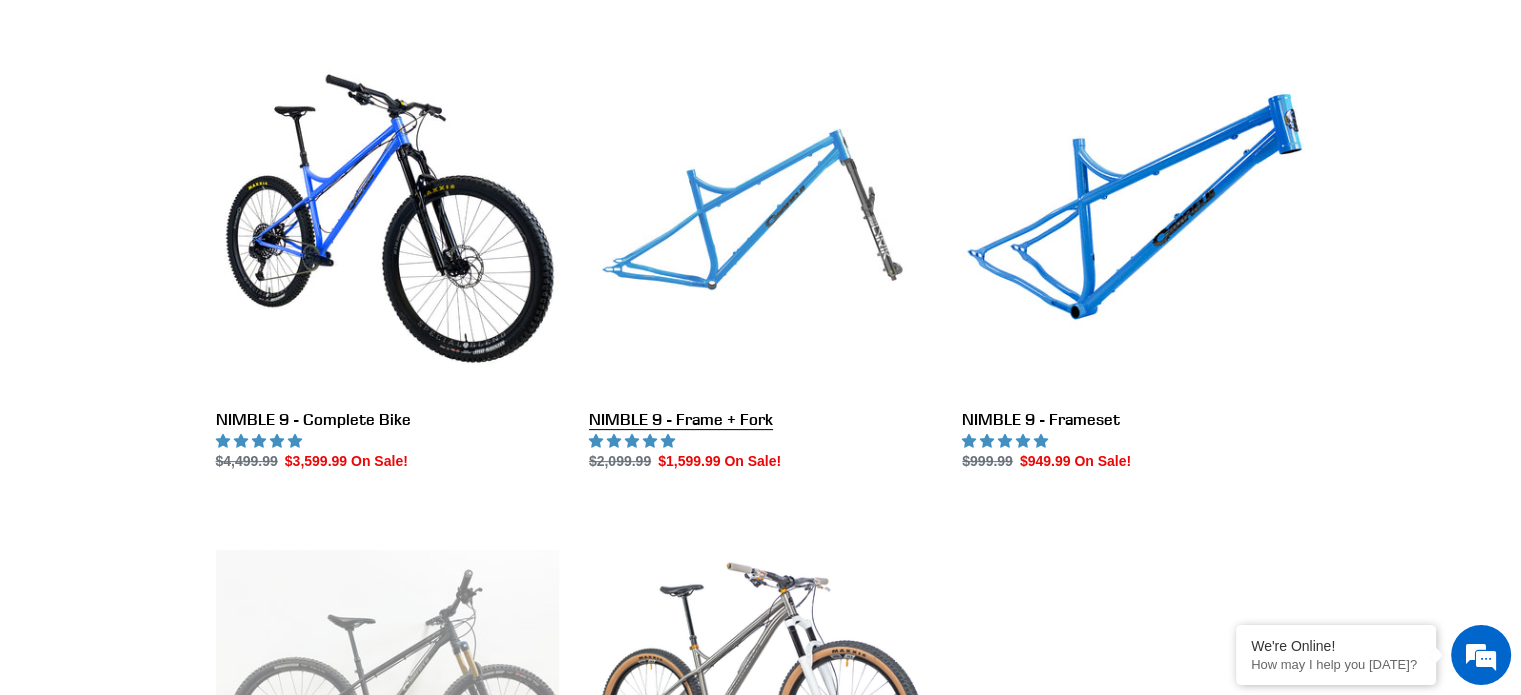 click on "NIMBLE 9 - Frame + Fork" at bounding box center (760, 262) 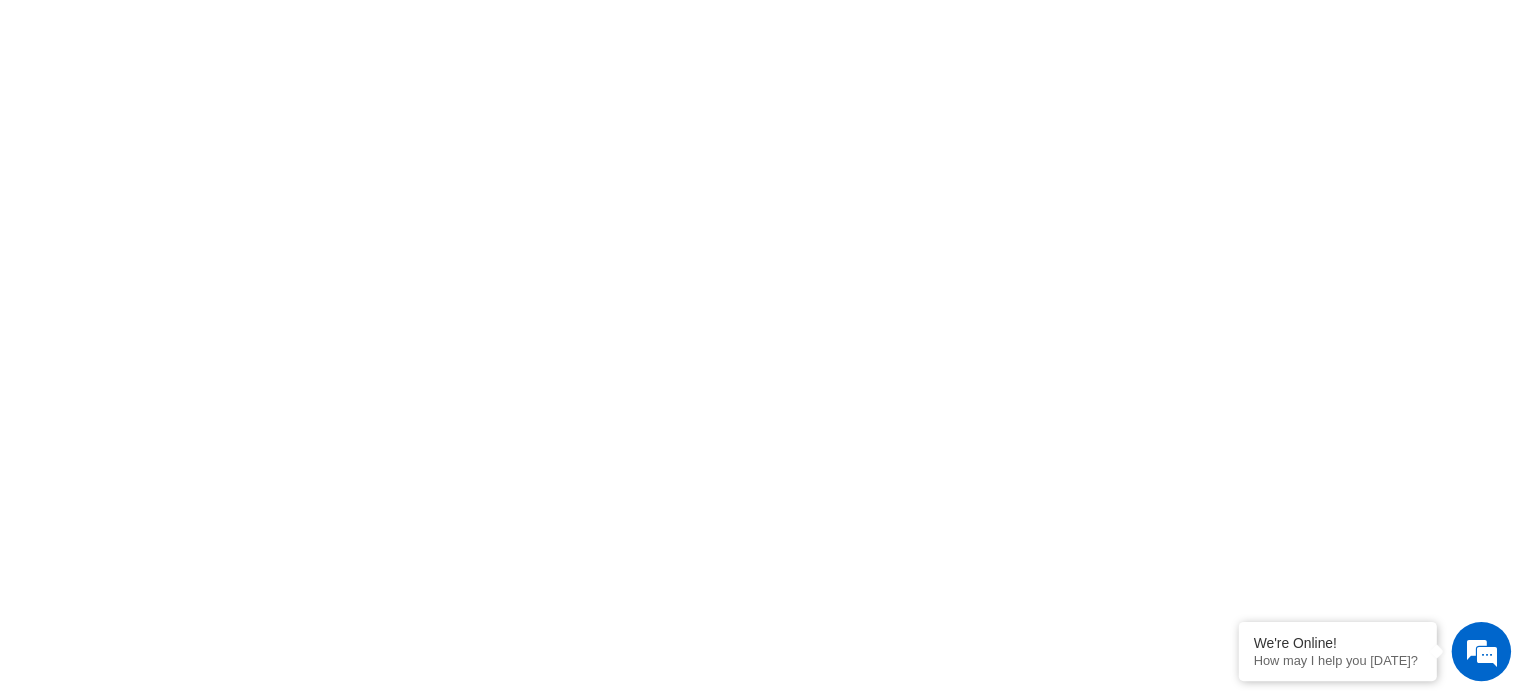 scroll, scrollTop: 0, scrollLeft: 0, axis: both 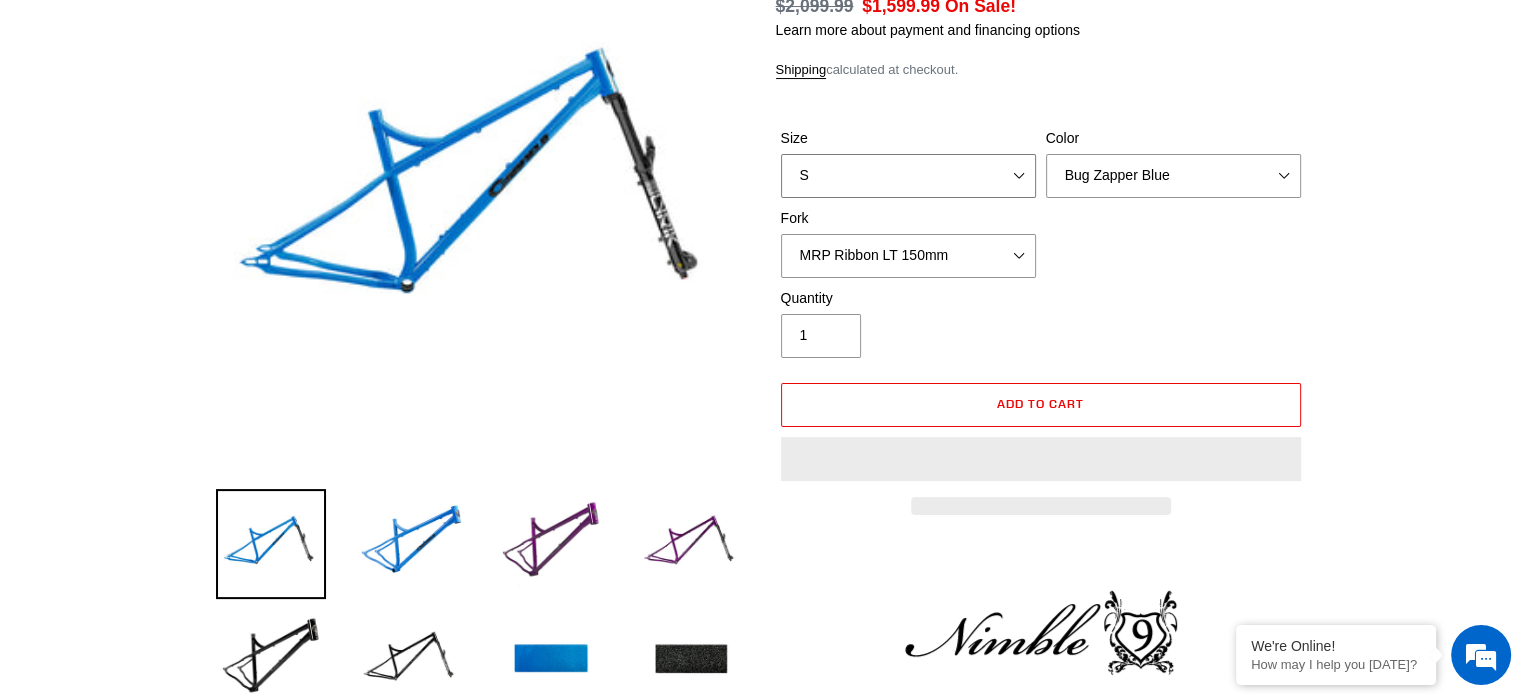 click on "S
M
L
XL" at bounding box center [908, 176] 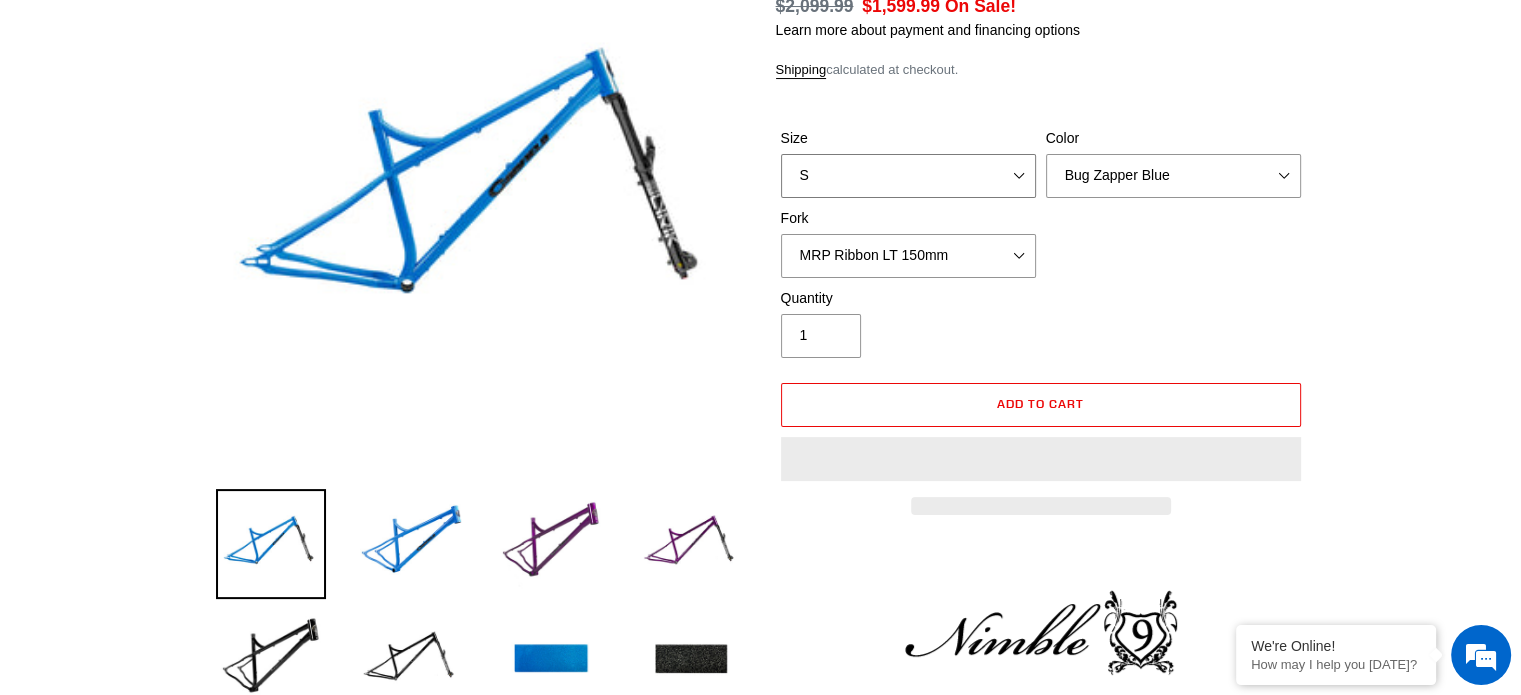 select on "L" 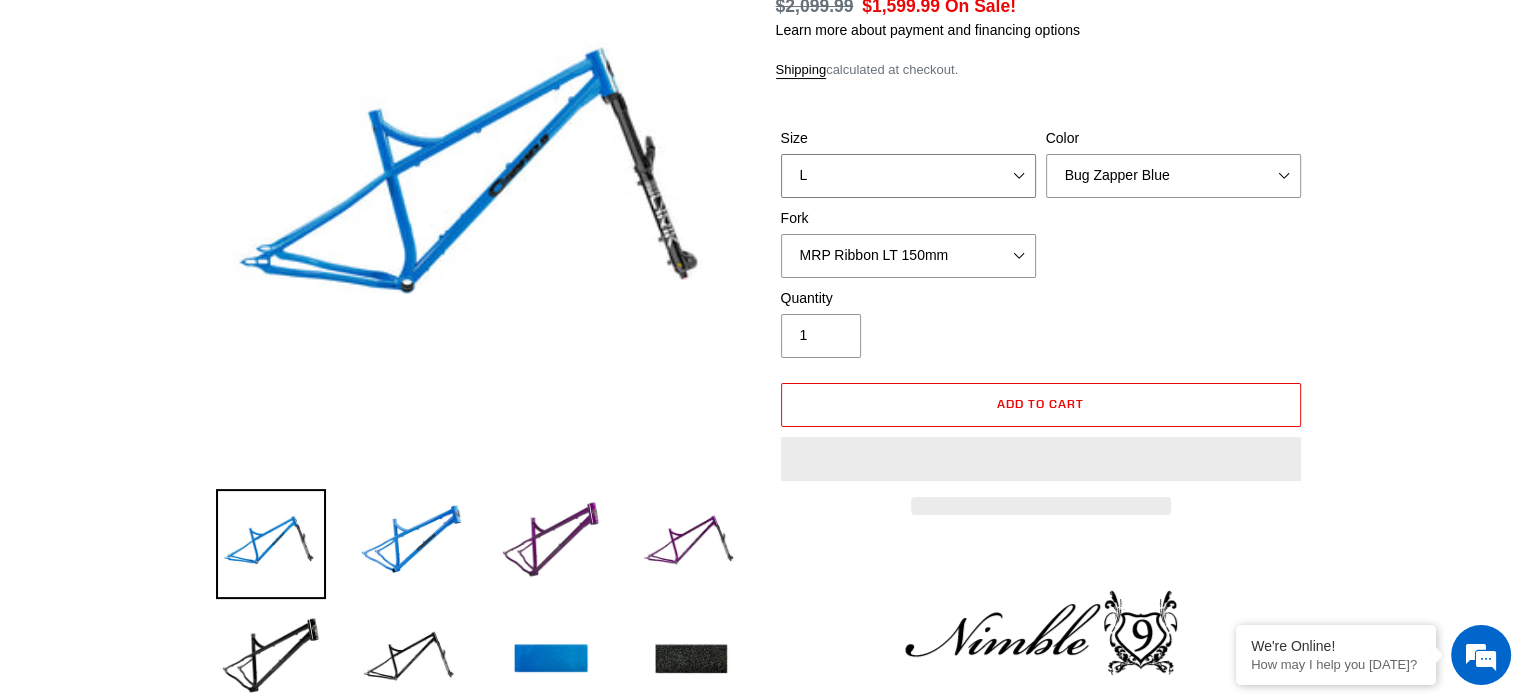 click on "S
M
L
XL" at bounding box center (908, 176) 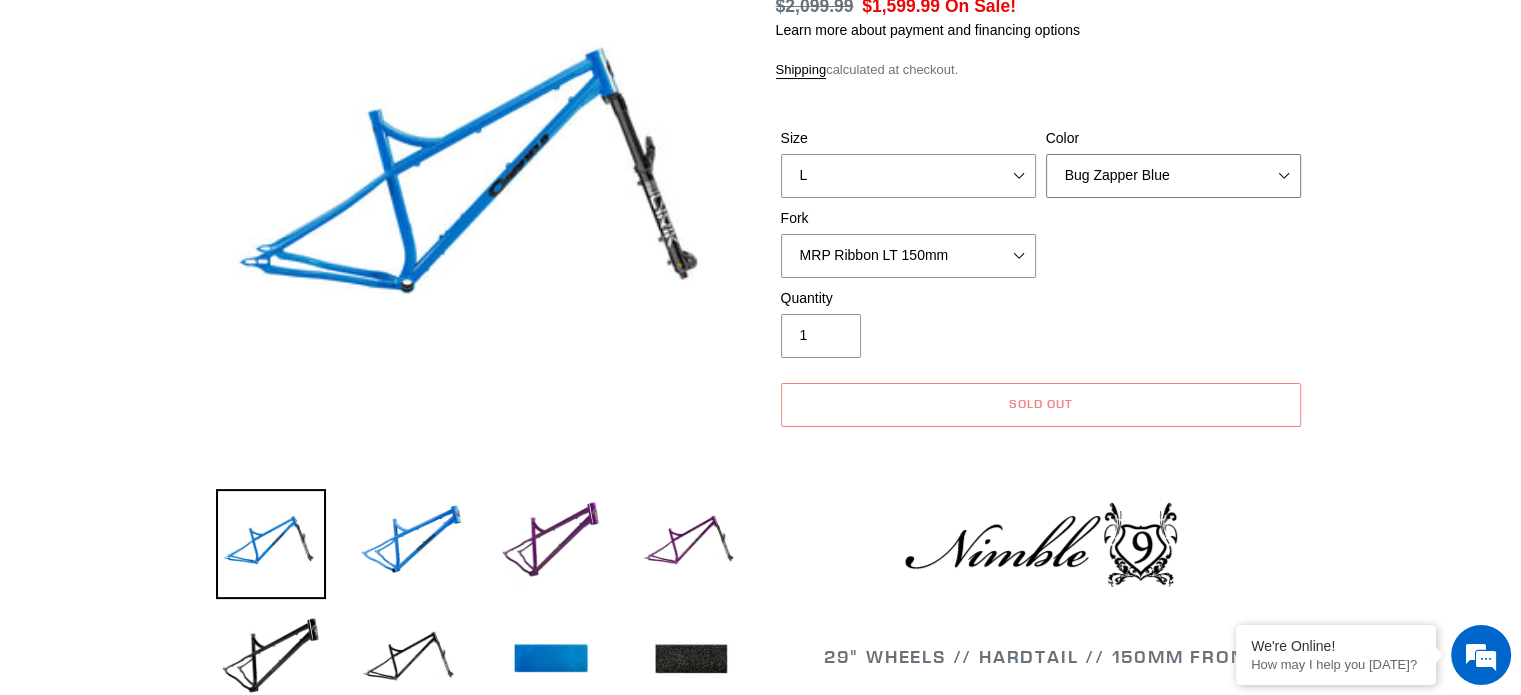click on "Bug Zapper Blue
Purple Haze - Sold Out
Galaxy Black" at bounding box center (1173, 176) 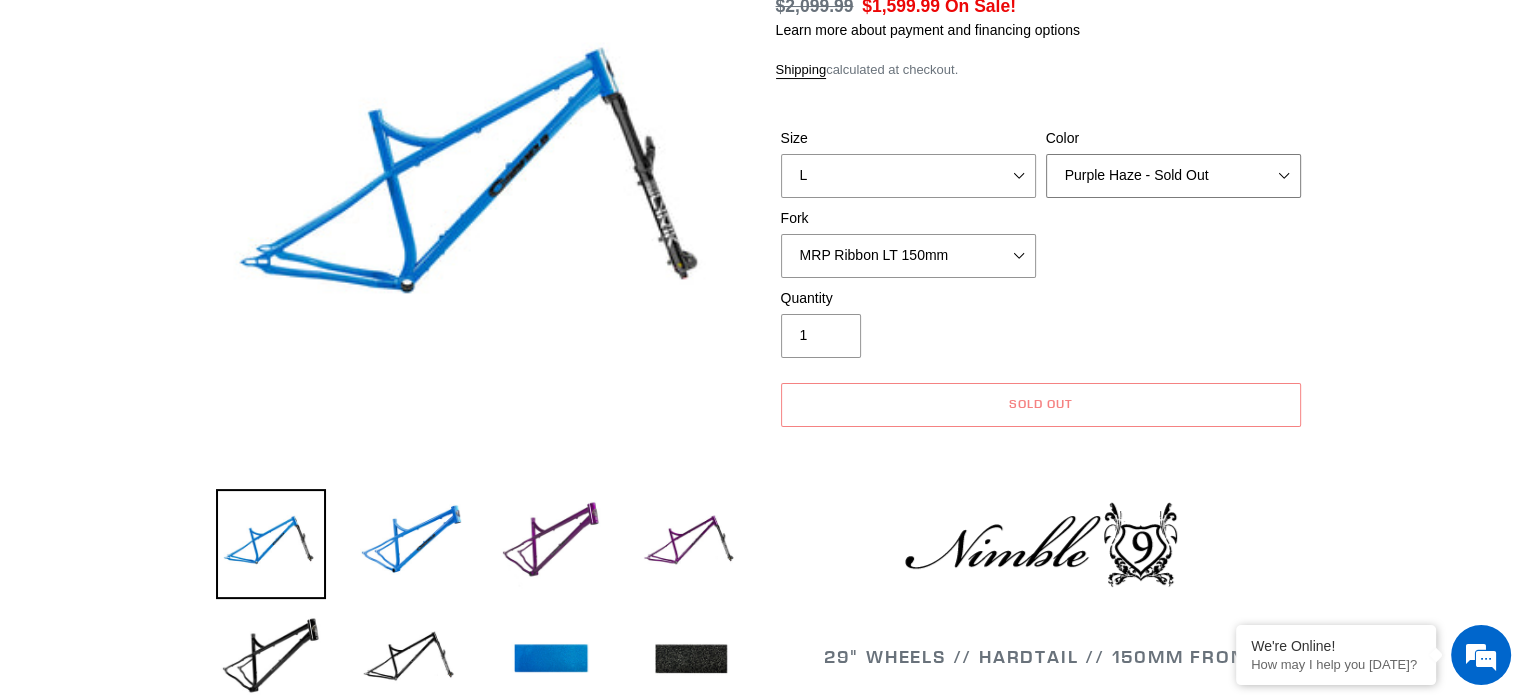click on "Bug Zapper Blue
Purple Haze - Sold Out
Galaxy Black" at bounding box center [1173, 176] 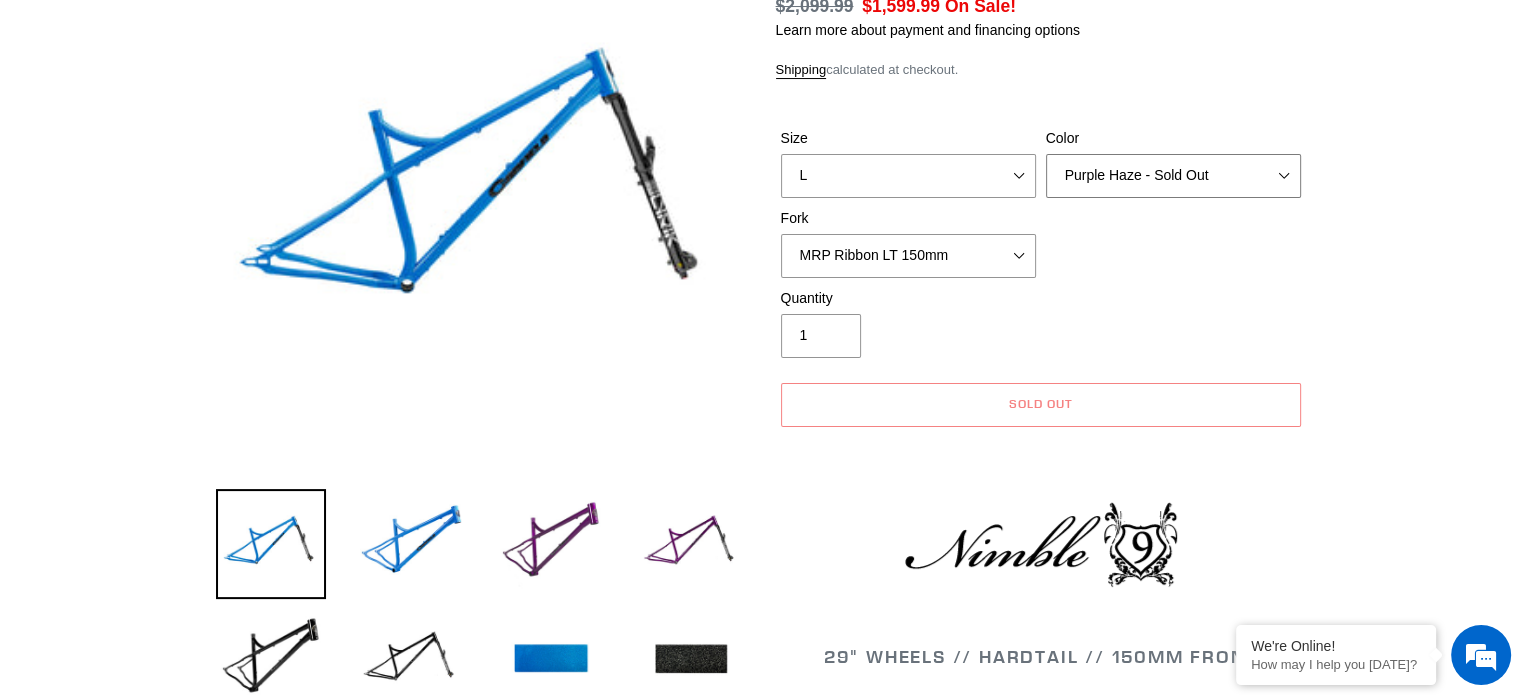 click on "Bug Zapper Blue
Purple Haze - Sold Out
Galaxy Black" at bounding box center [1173, 176] 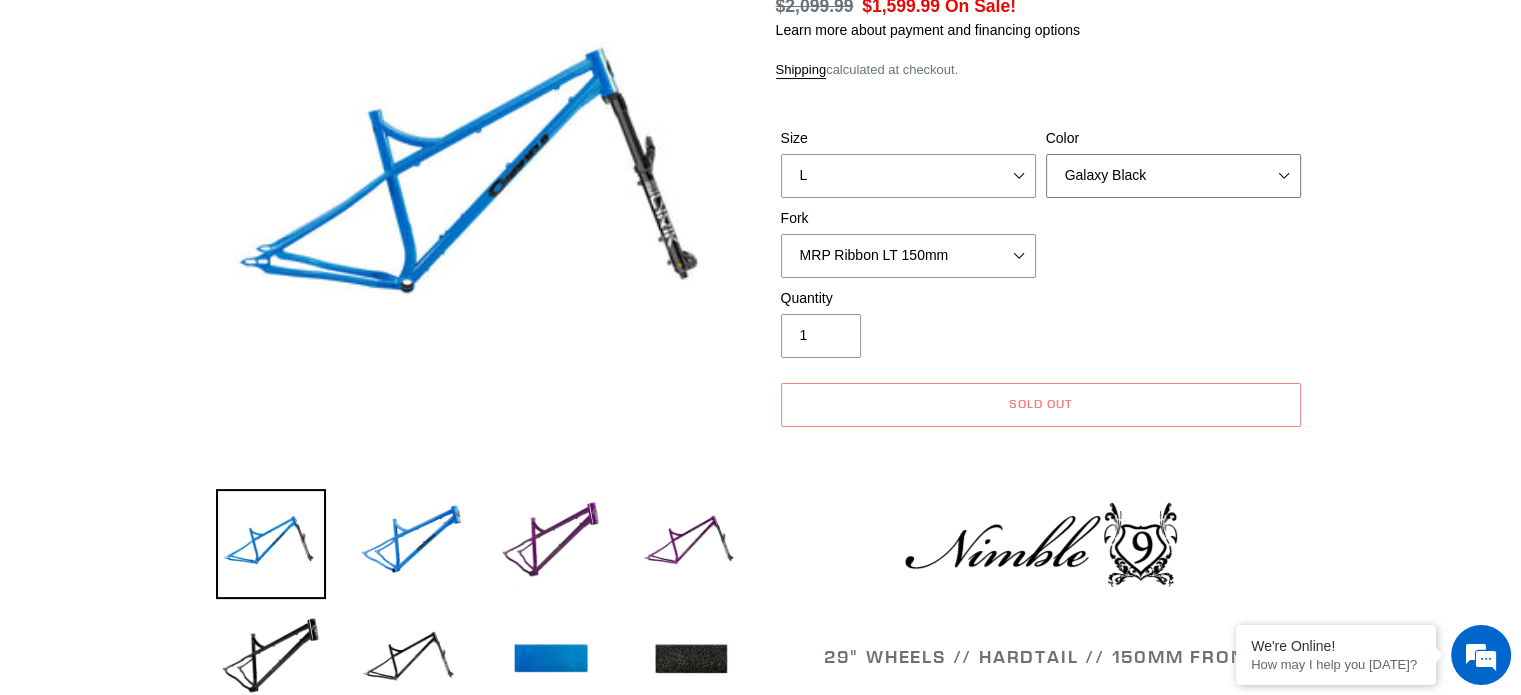 click on "Bug Zapper Blue
Purple Haze - Sold Out
Galaxy Black" at bounding box center [1173, 176] 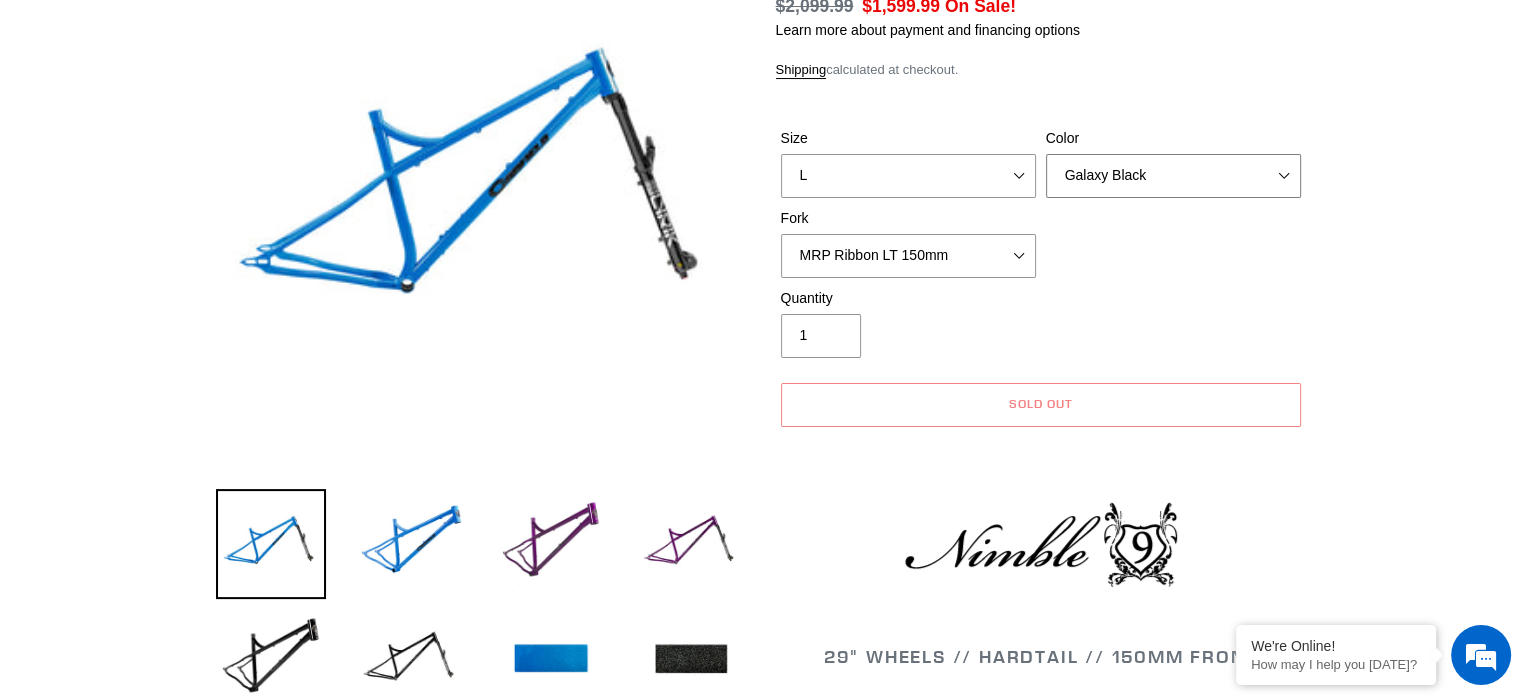 scroll, scrollTop: 0, scrollLeft: 0, axis: both 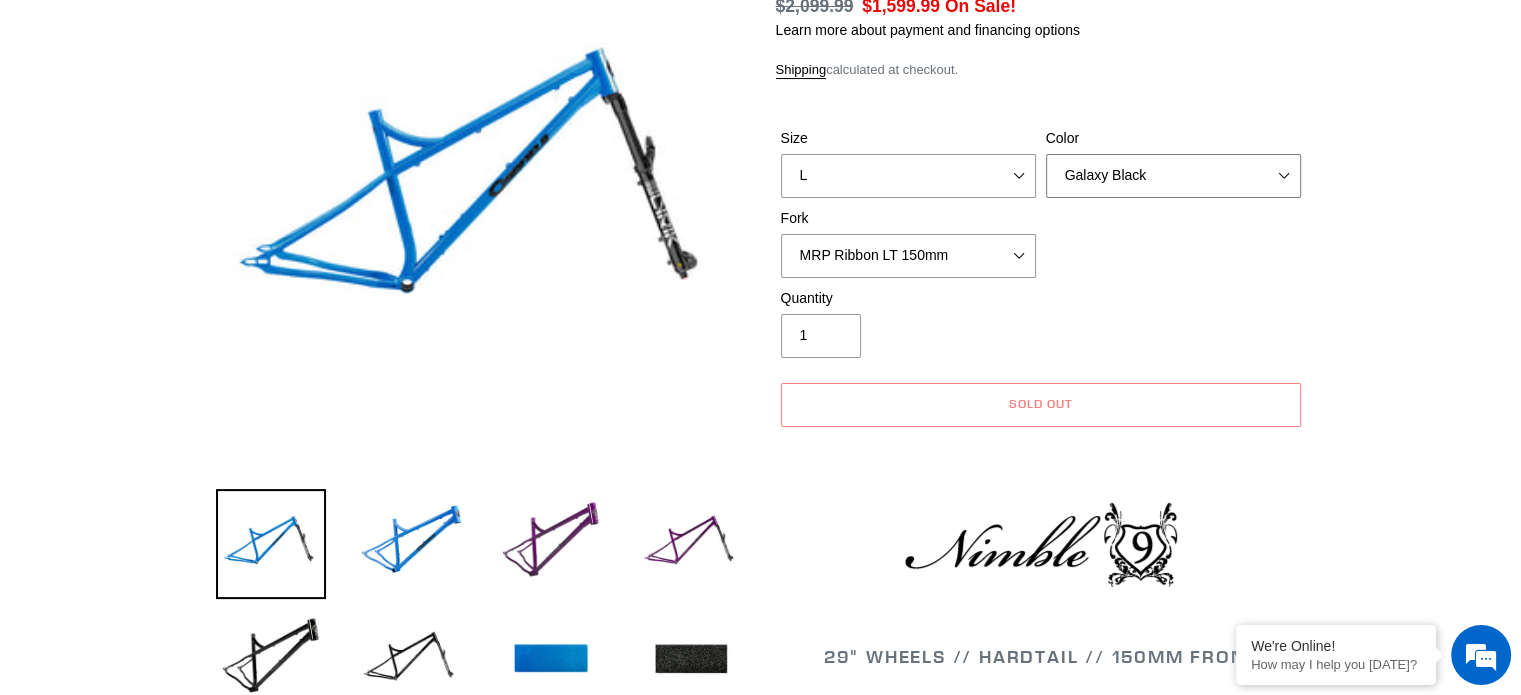 click on "Bug Zapper Blue
Purple Haze - Sold Out
Galaxy Black" at bounding box center (1173, 176) 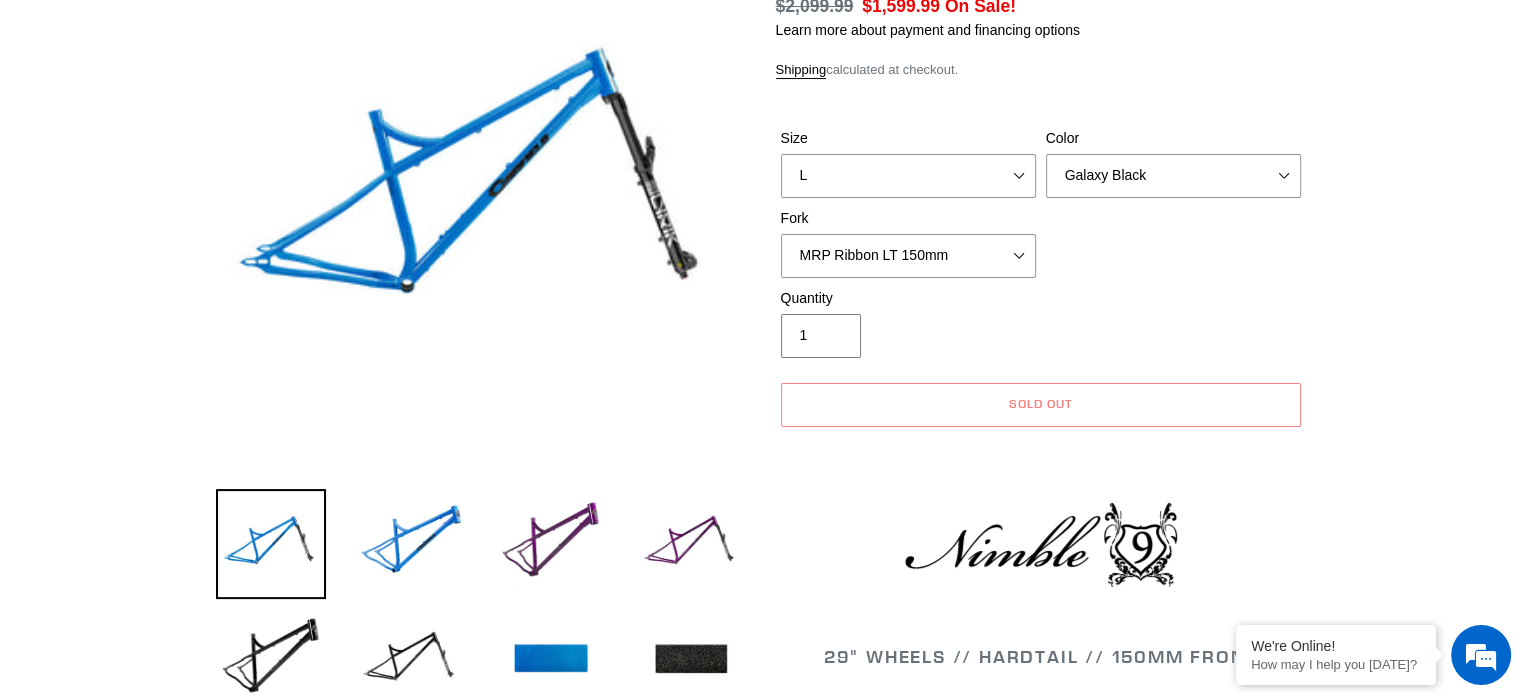click on "Quantity
1" at bounding box center [1041, 328] 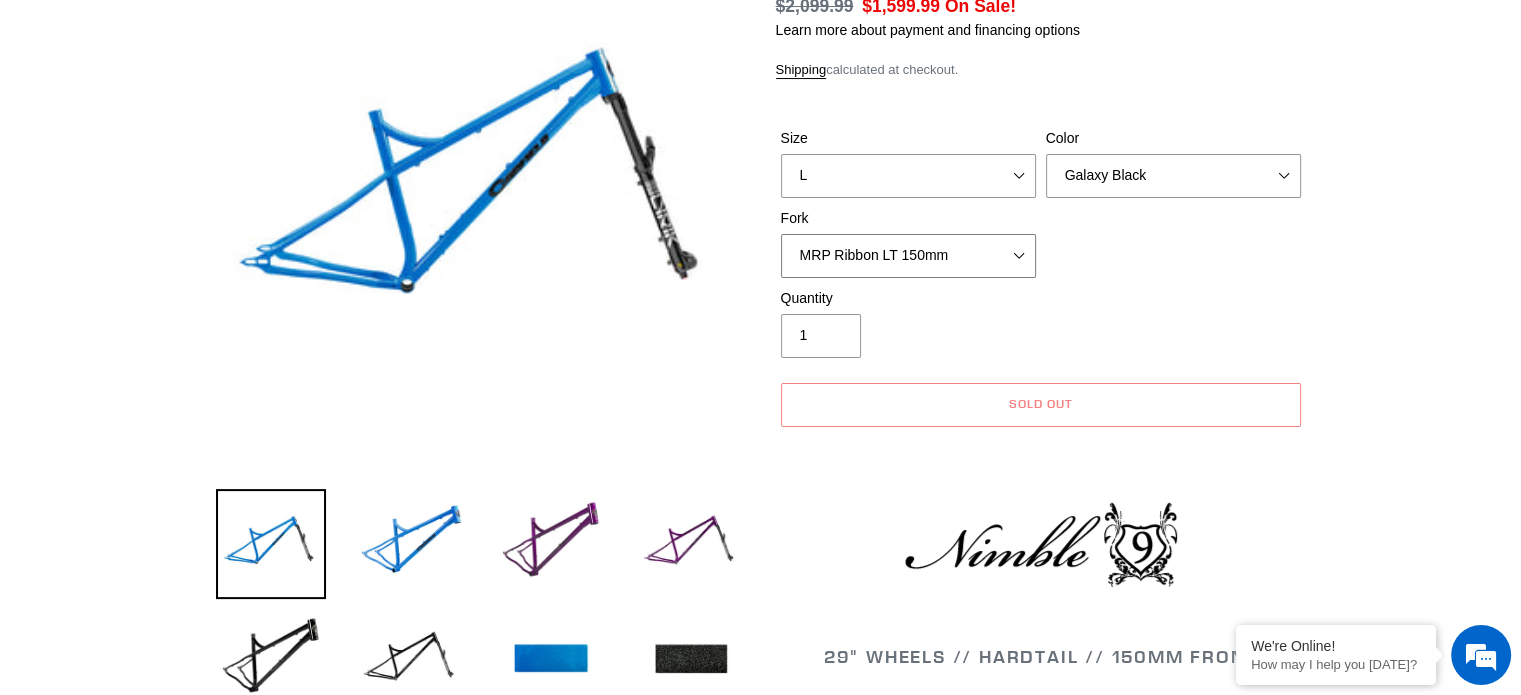click on "MRP Ribbon LT 150mm
Fox 36 Factory Grip X 150mm (Special Order)
RockShox Lyrik Ultimate 150mm (Green - Special Order)
RockShox Lyrik Ultimate 150mm (Gloss Black - Special Order)
Fox 36 SL Factory Grip X 140mm" at bounding box center [908, 256] 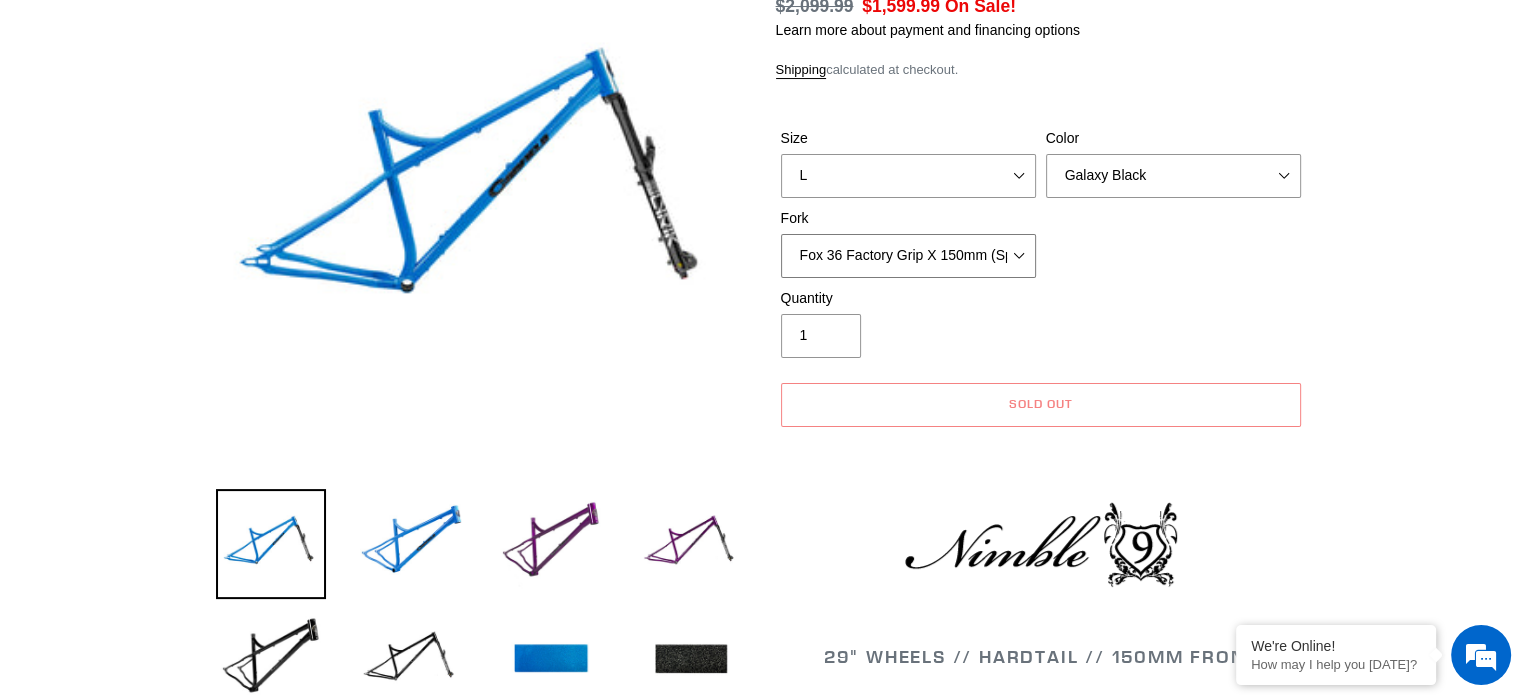 click on "MRP Ribbon LT 150mm
Fox 36 Factory Grip X 150mm (Special Order)
RockShox Lyrik Ultimate 150mm (Green - Special Order)
RockShox Lyrik Ultimate 150mm (Gloss Black - Special Order)
Fox 36 SL Factory Grip X 140mm" at bounding box center (908, 256) 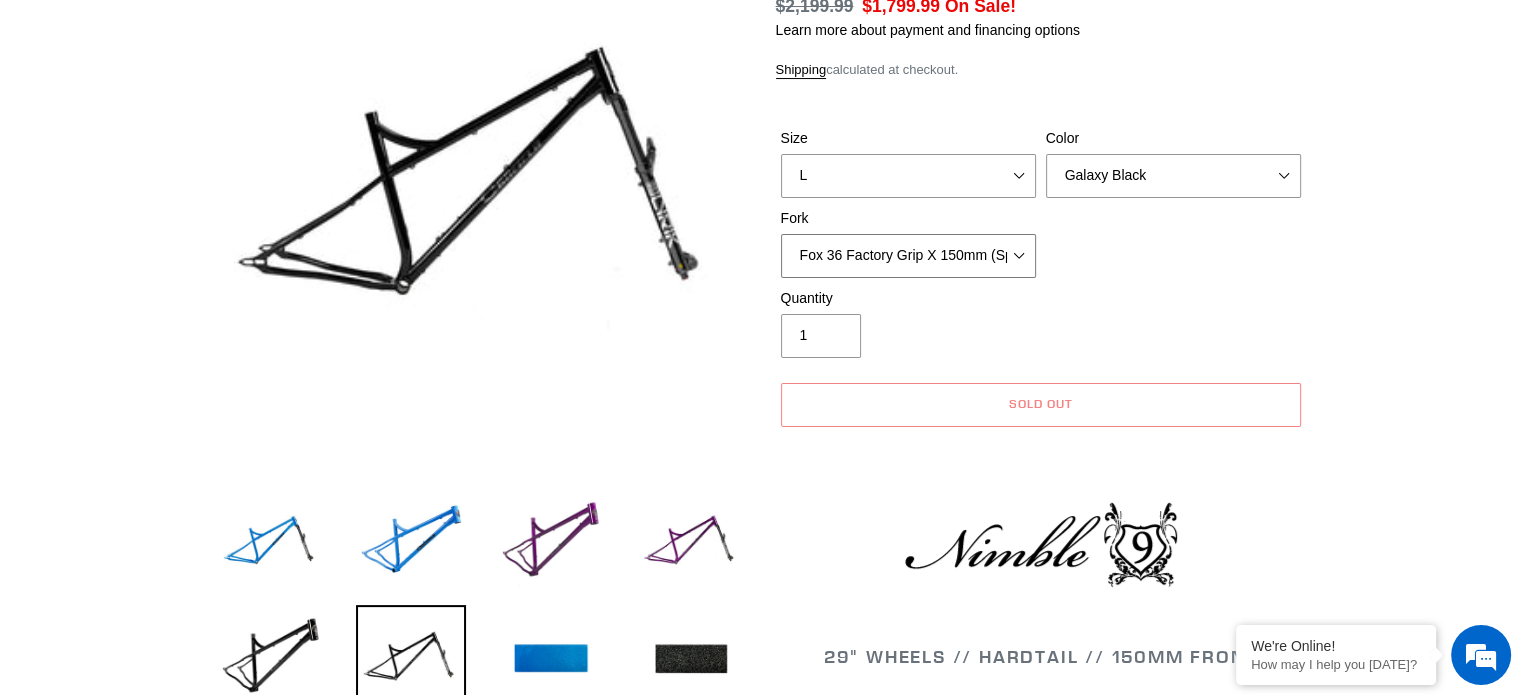 click on "MRP Ribbon LT 150mm
Fox 36 Factory Grip X 150mm (Special Order)
RockShox Lyrik Ultimate 150mm (Green - Special Order)
RockShox Lyrik Ultimate 150mm (Gloss Black - Special Order)
Fox 36 SL Factory Grip X 140mm" at bounding box center (908, 256) 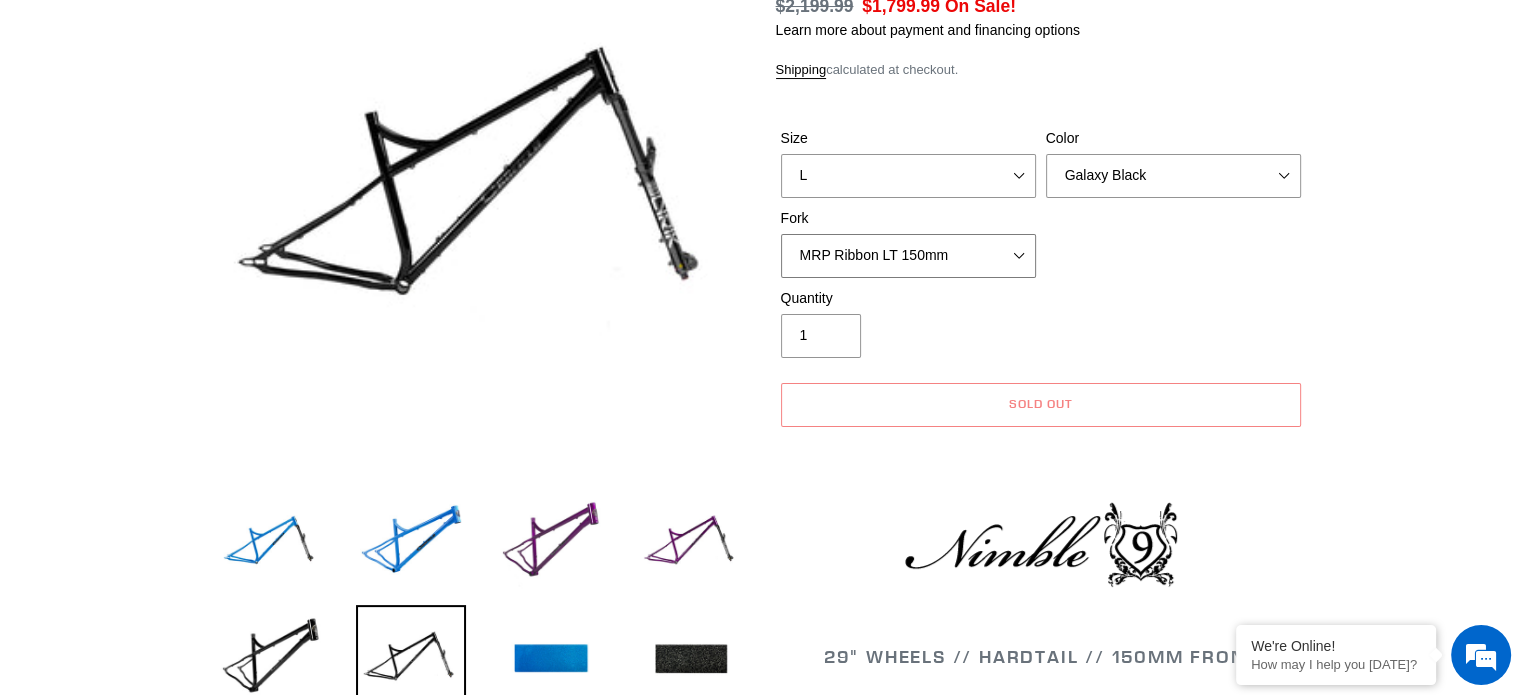 click on "MRP Ribbon LT 150mm
Fox 36 Factory Grip X 150mm (Special Order)
RockShox Lyrik Ultimate 150mm (Green - Special Order)
RockShox Lyrik Ultimate 150mm (Gloss Black - Special Order)
Fox 36 SL Factory Grip X 140mm" at bounding box center (908, 256) 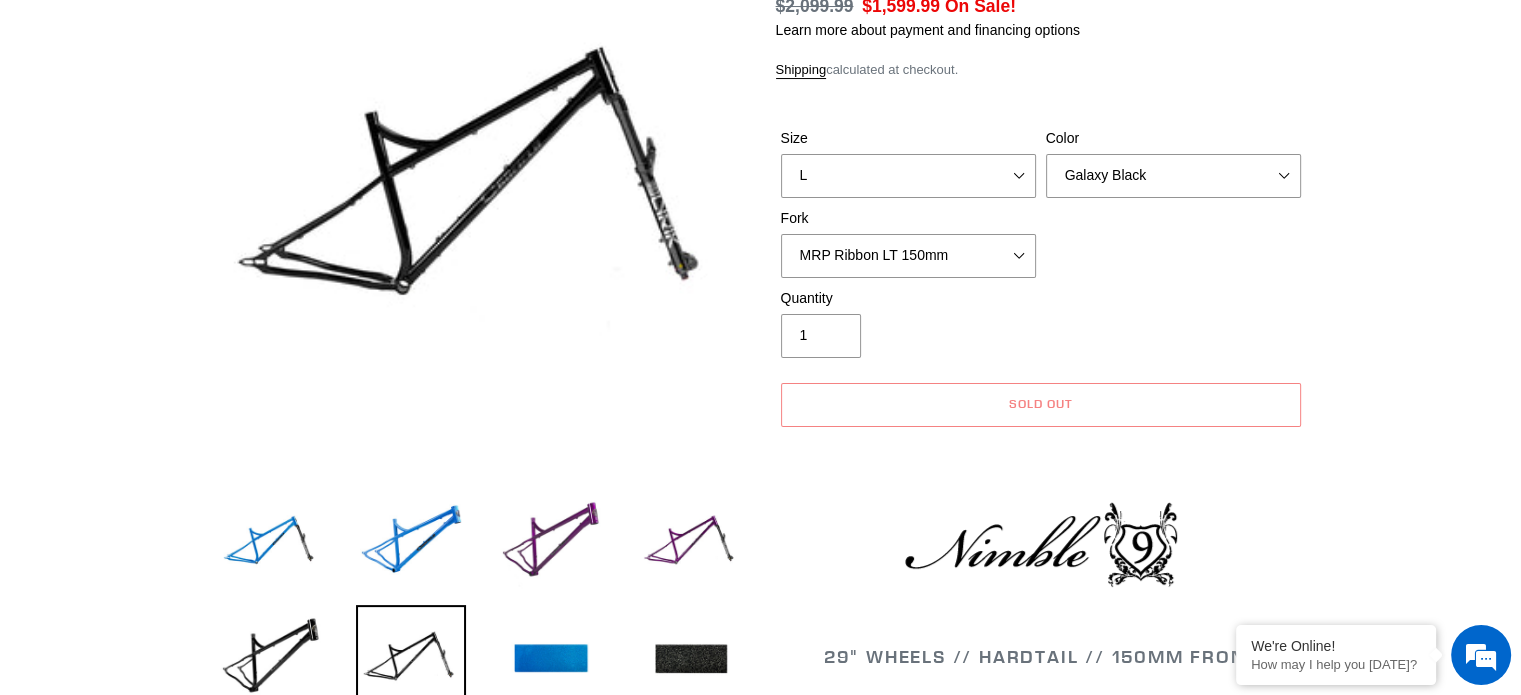 click on "Size
S
M
L
XL
Color
Bug Zapper Blue
Purple Haze - Sold Out
Galaxy Black
Fork
MRP Ribbon LT 150mm Fox 36 SL Factory Grip X 140mm" at bounding box center (1041, 208) 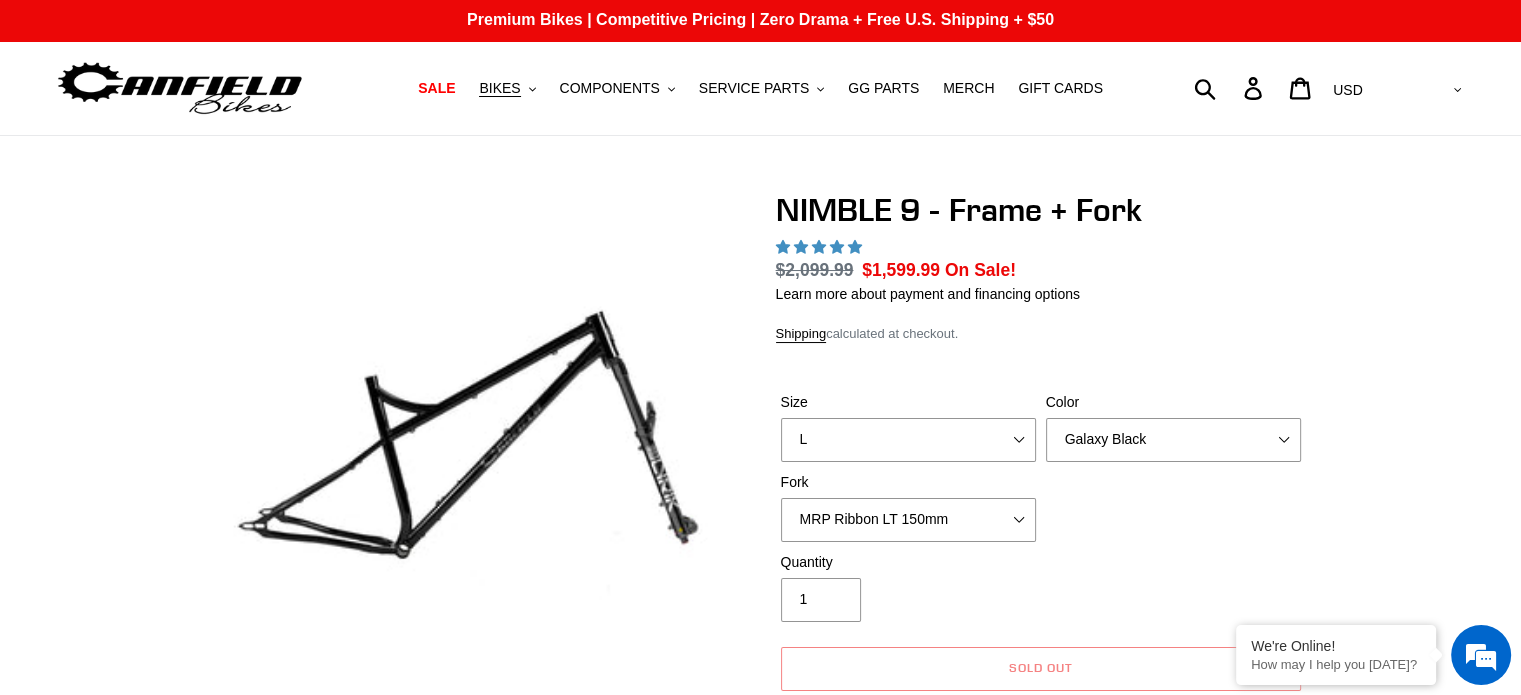 scroll, scrollTop: 533, scrollLeft: 0, axis: vertical 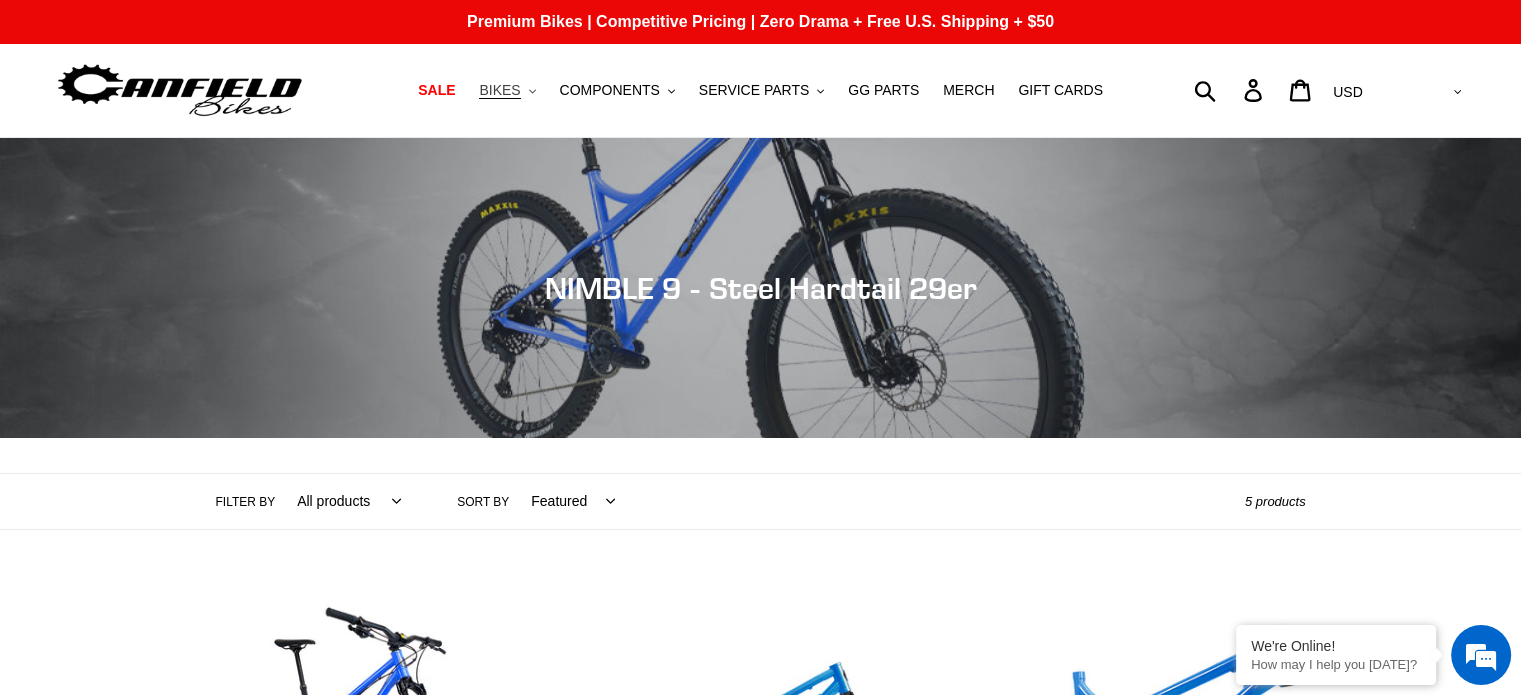 click on "BIKES" at bounding box center (499, 90) 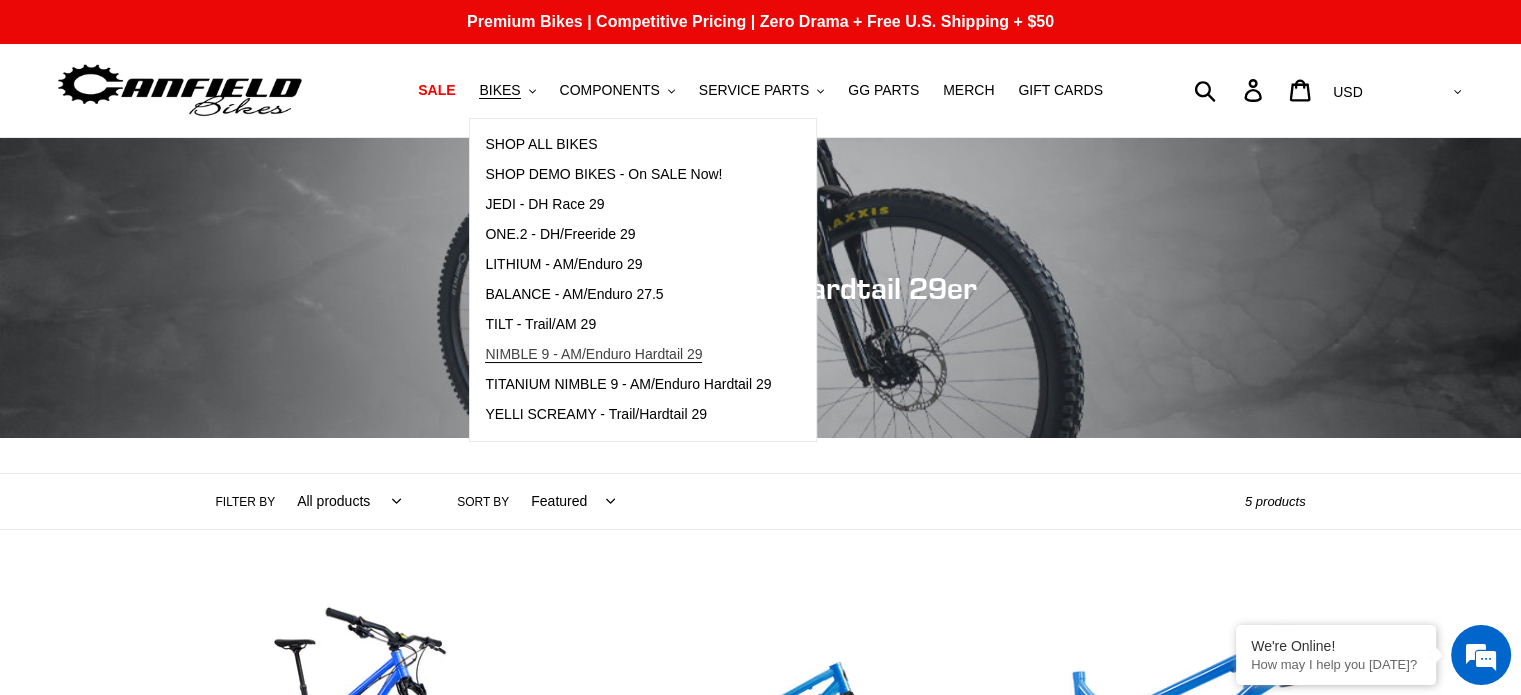 click on "NIMBLE 9 - AM/Enduro Hardtail 29" at bounding box center (593, 354) 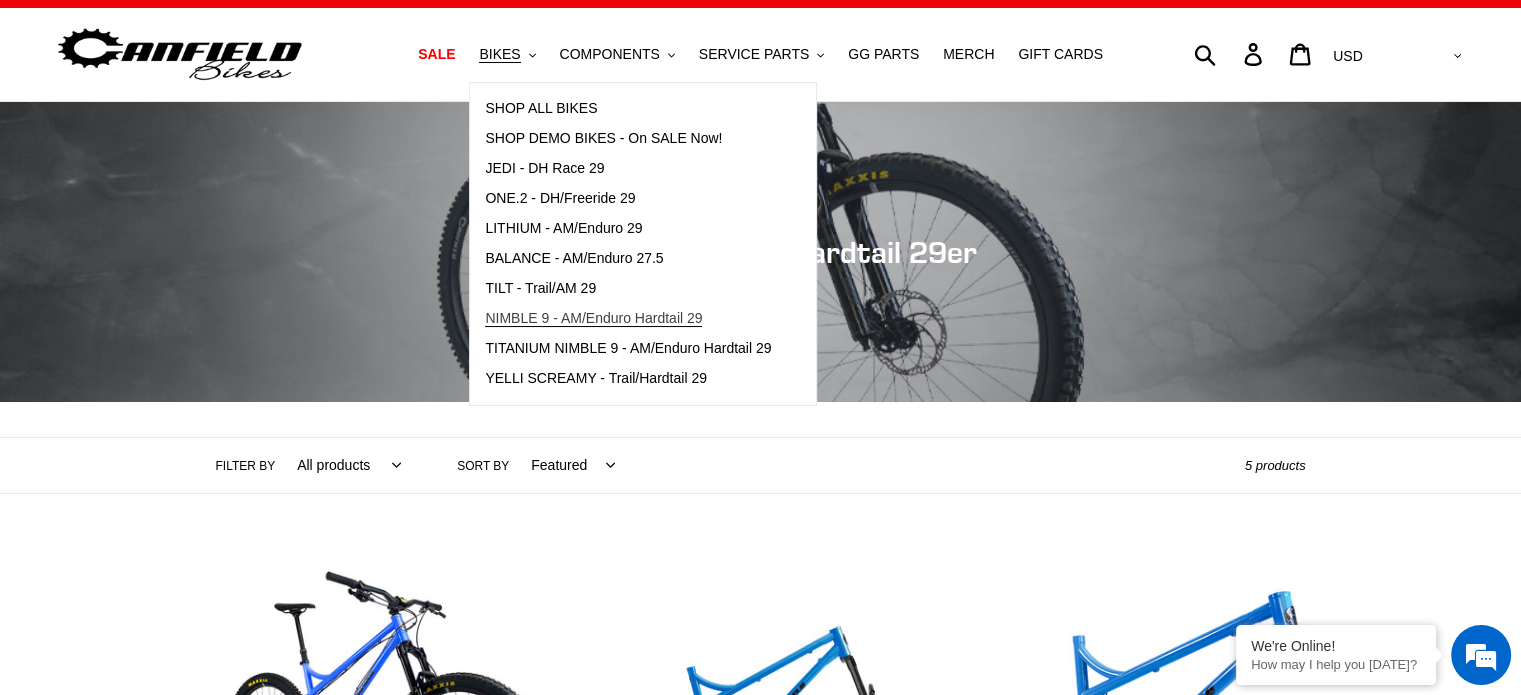 scroll, scrollTop: 0, scrollLeft: 0, axis: both 